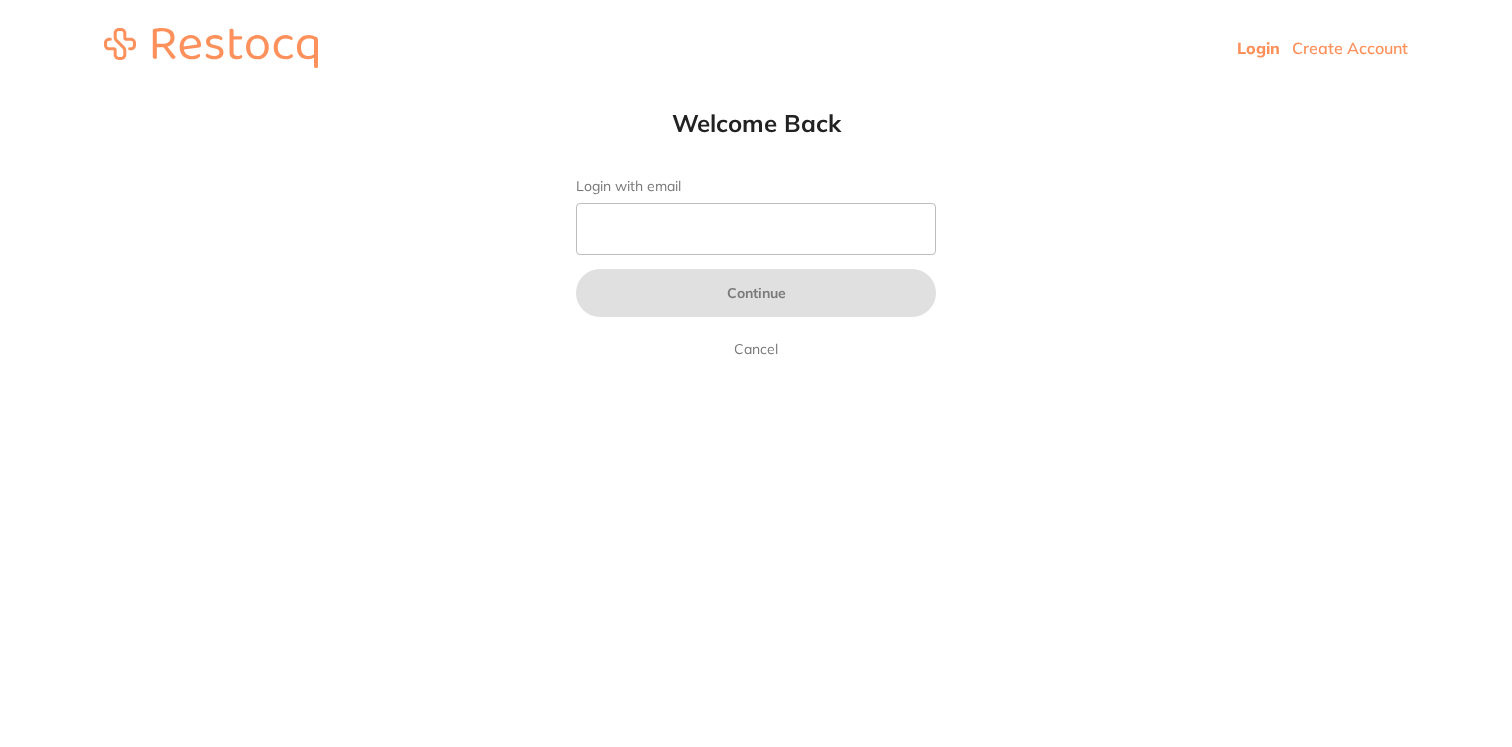 scroll, scrollTop: 0, scrollLeft: 0, axis: both 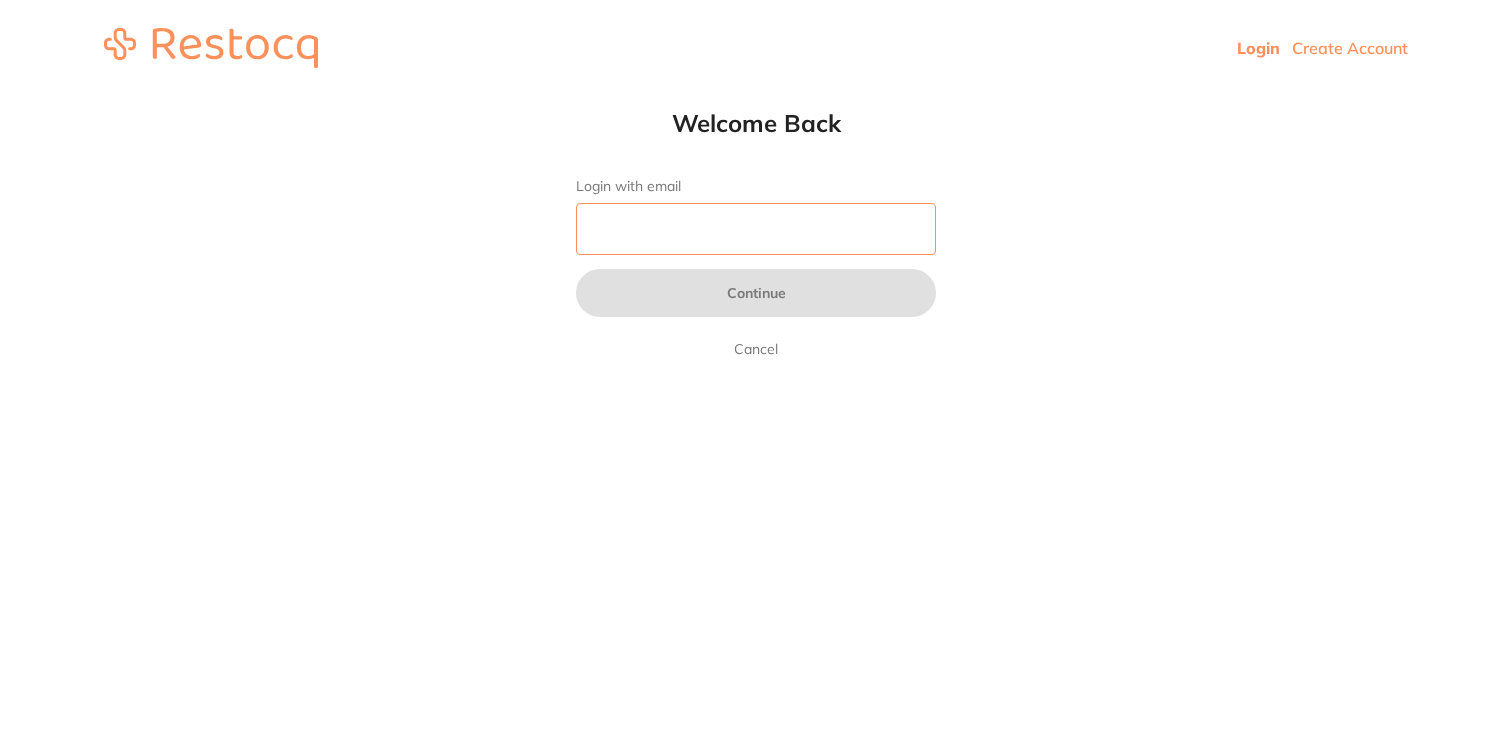 click on "Login with email" at bounding box center [756, 229] 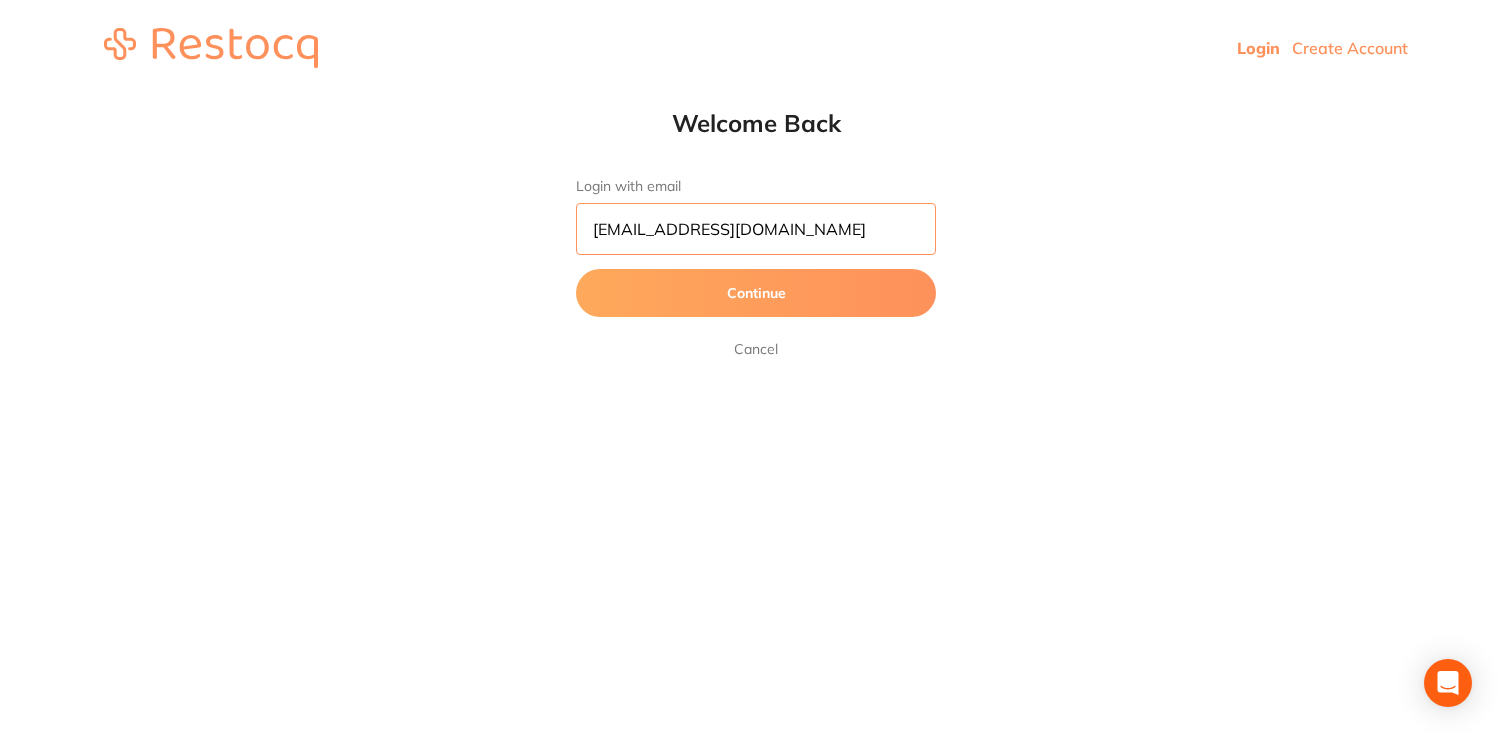type on "[EMAIL_ADDRESS][DOMAIN_NAME]" 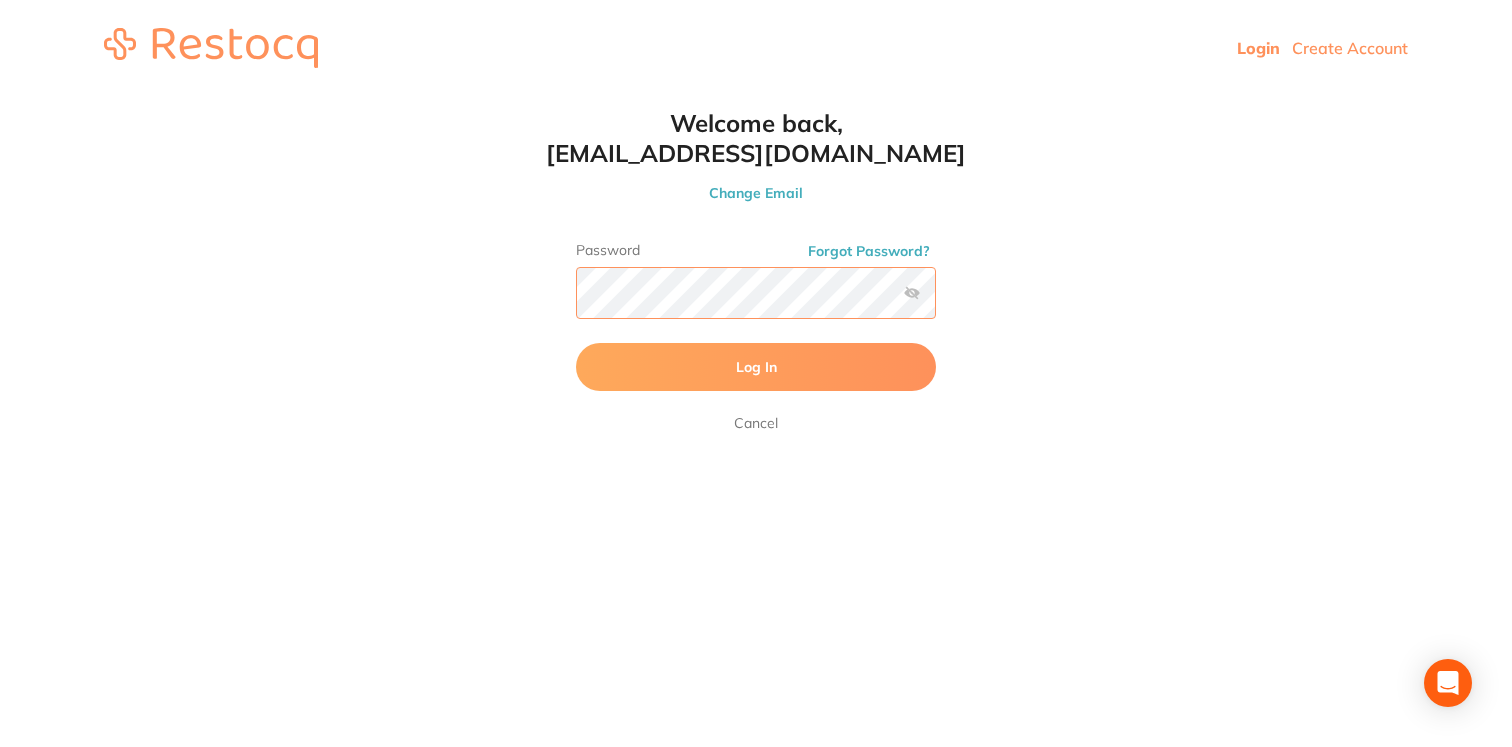 click on "Log In" at bounding box center [756, 367] 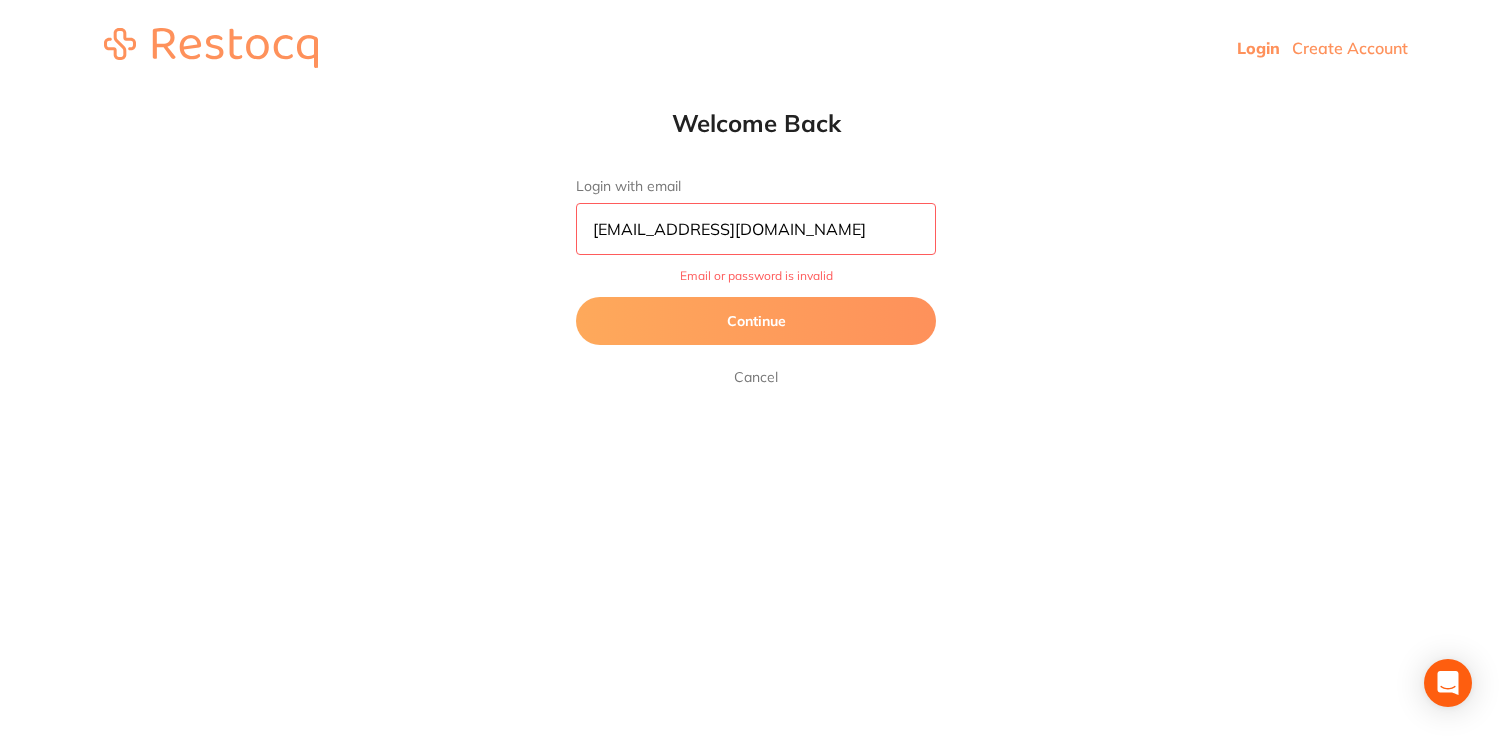 click on "Continue" at bounding box center (756, 321) 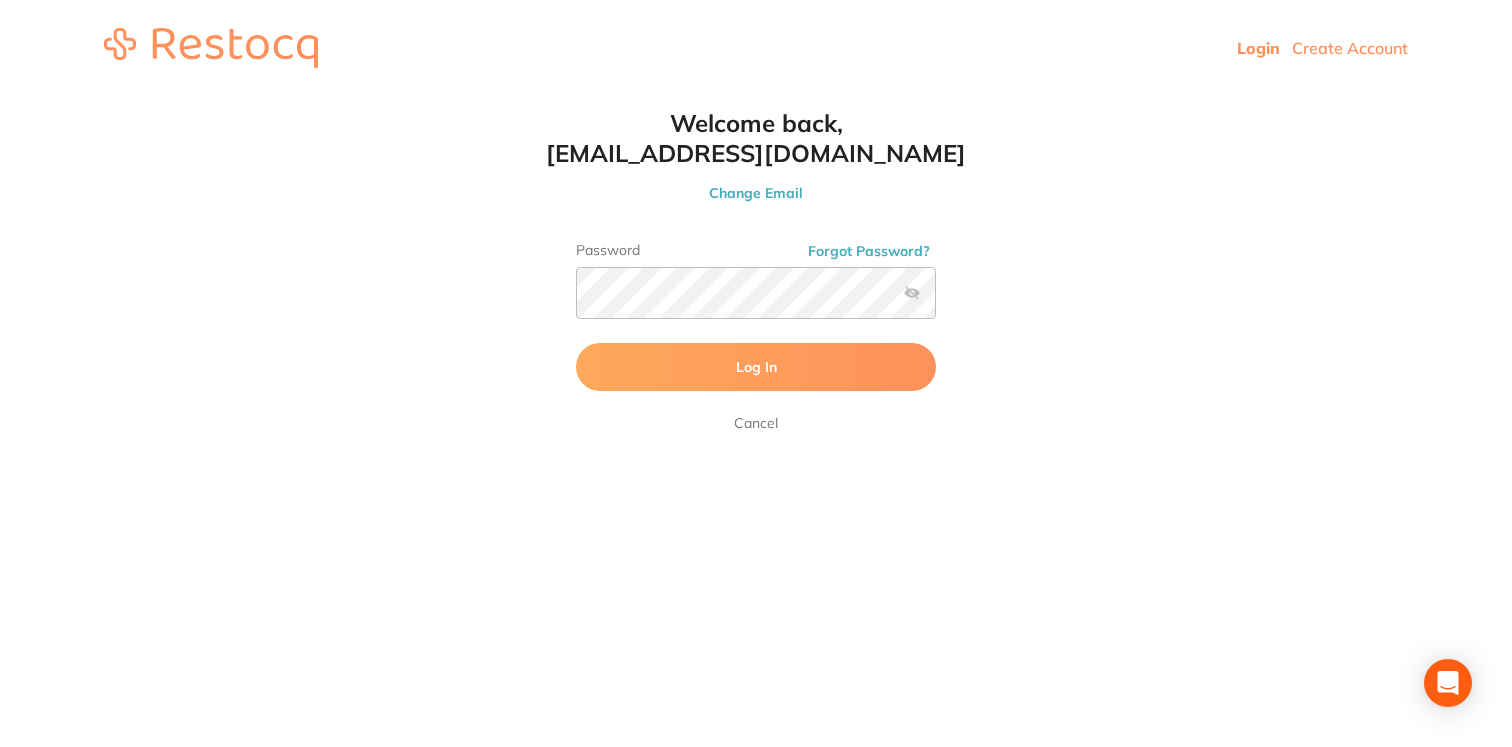 click at bounding box center (912, 293) 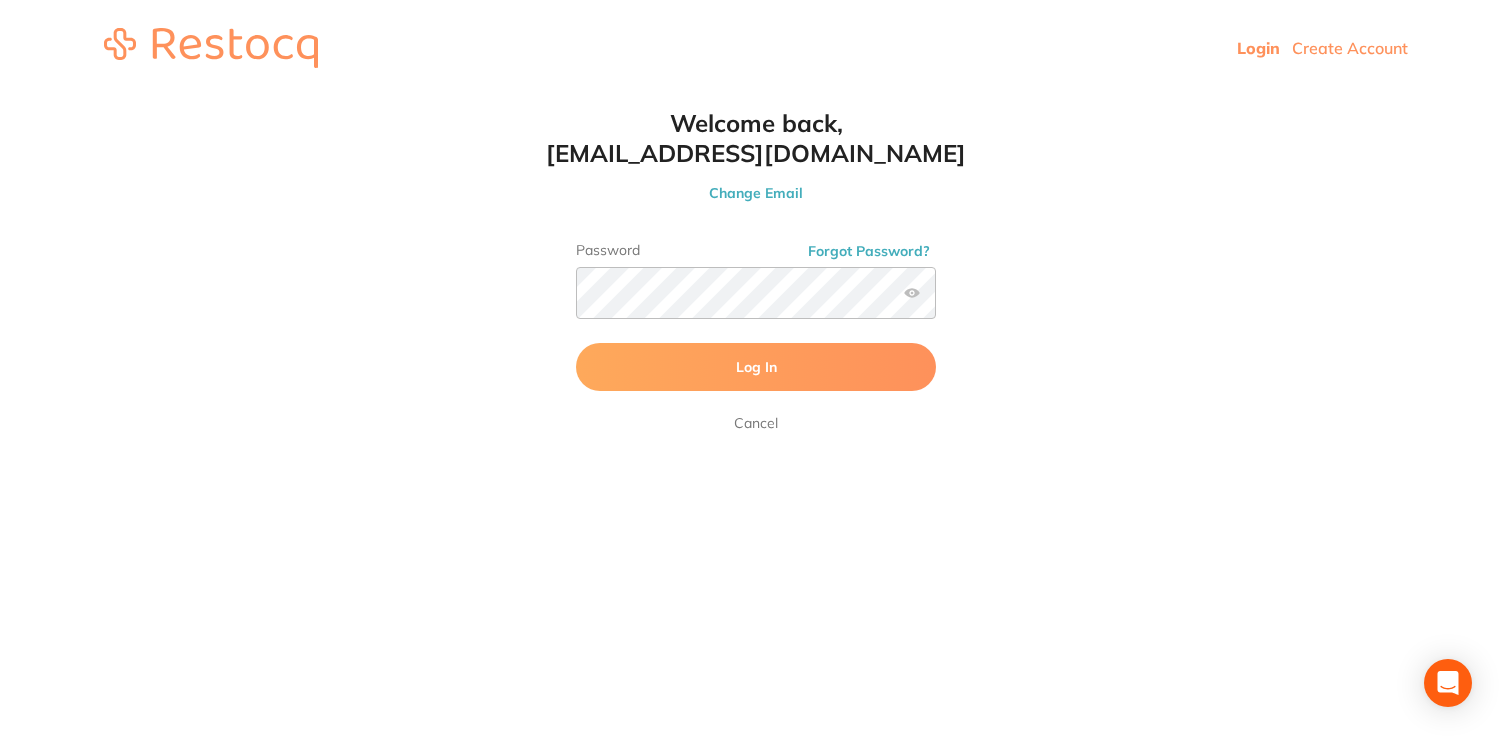 click on "Log In" at bounding box center (756, 367) 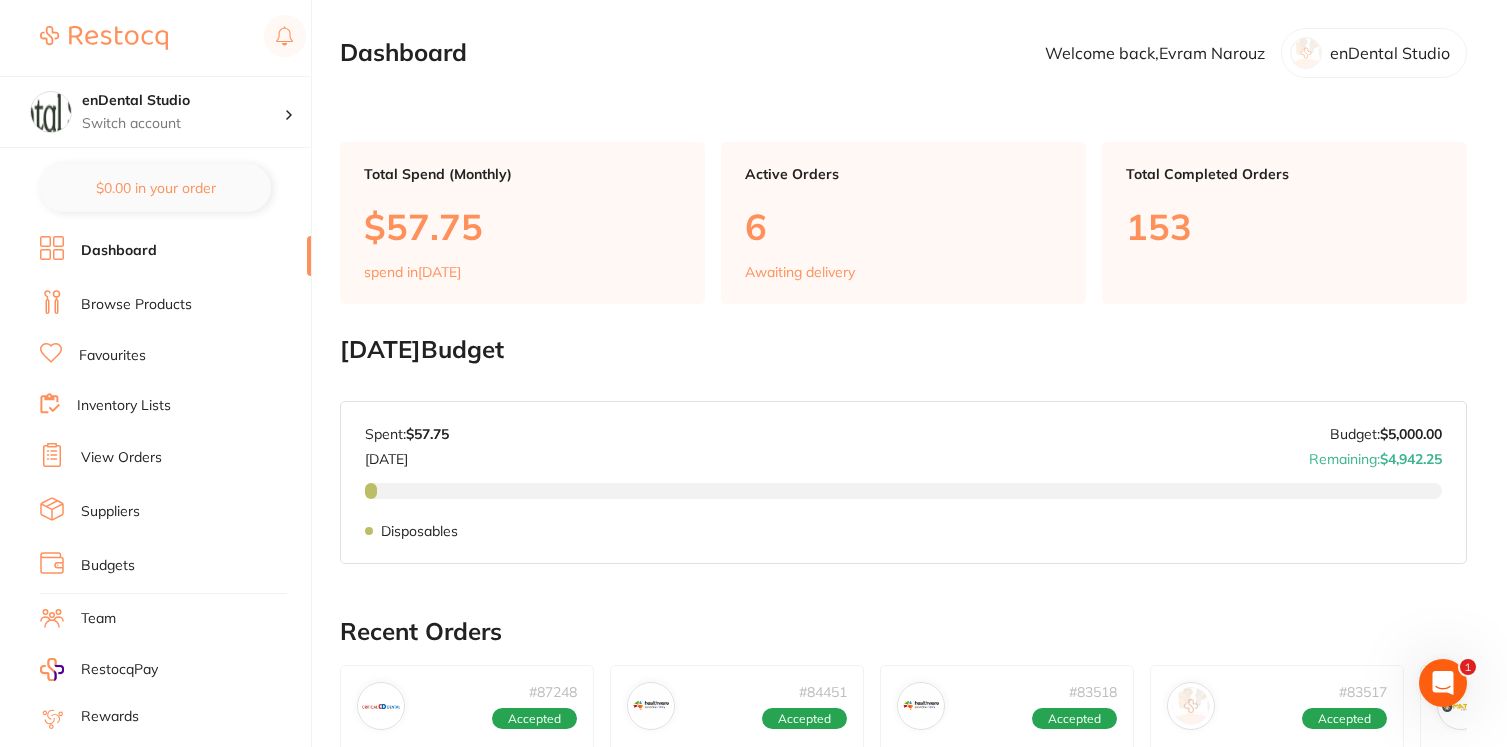 scroll, scrollTop: 0, scrollLeft: 0, axis: both 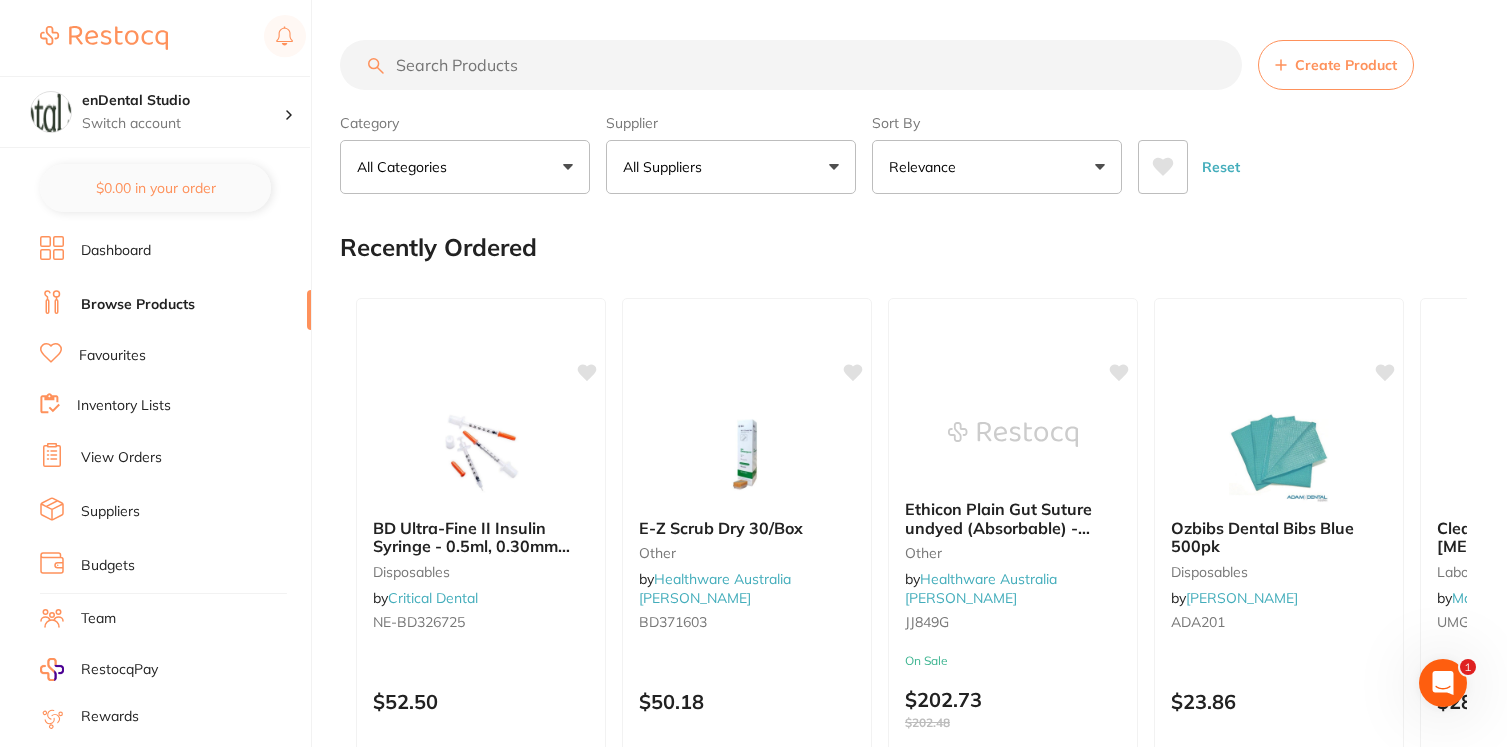 click at bounding box center [791, 65] 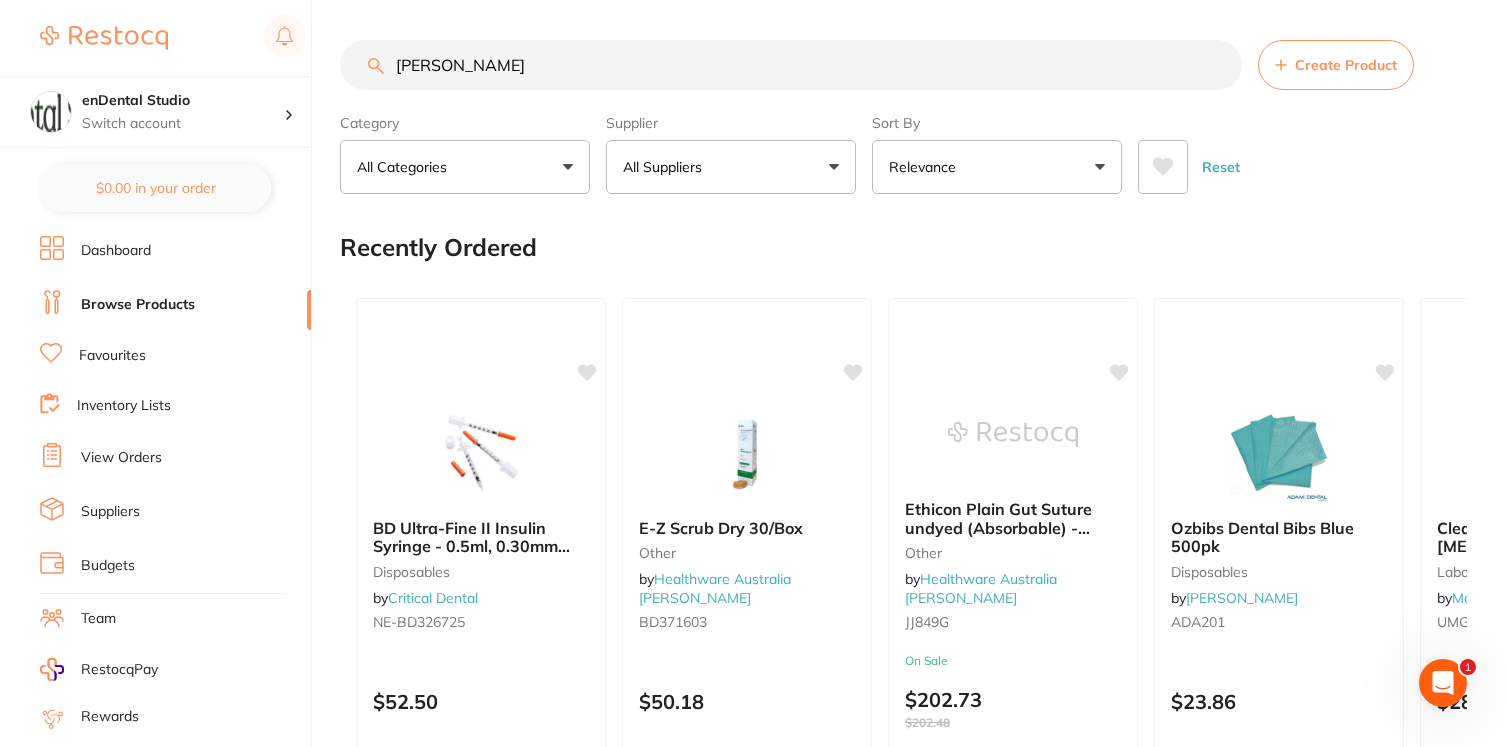 type on "[PERSON_NAME]" 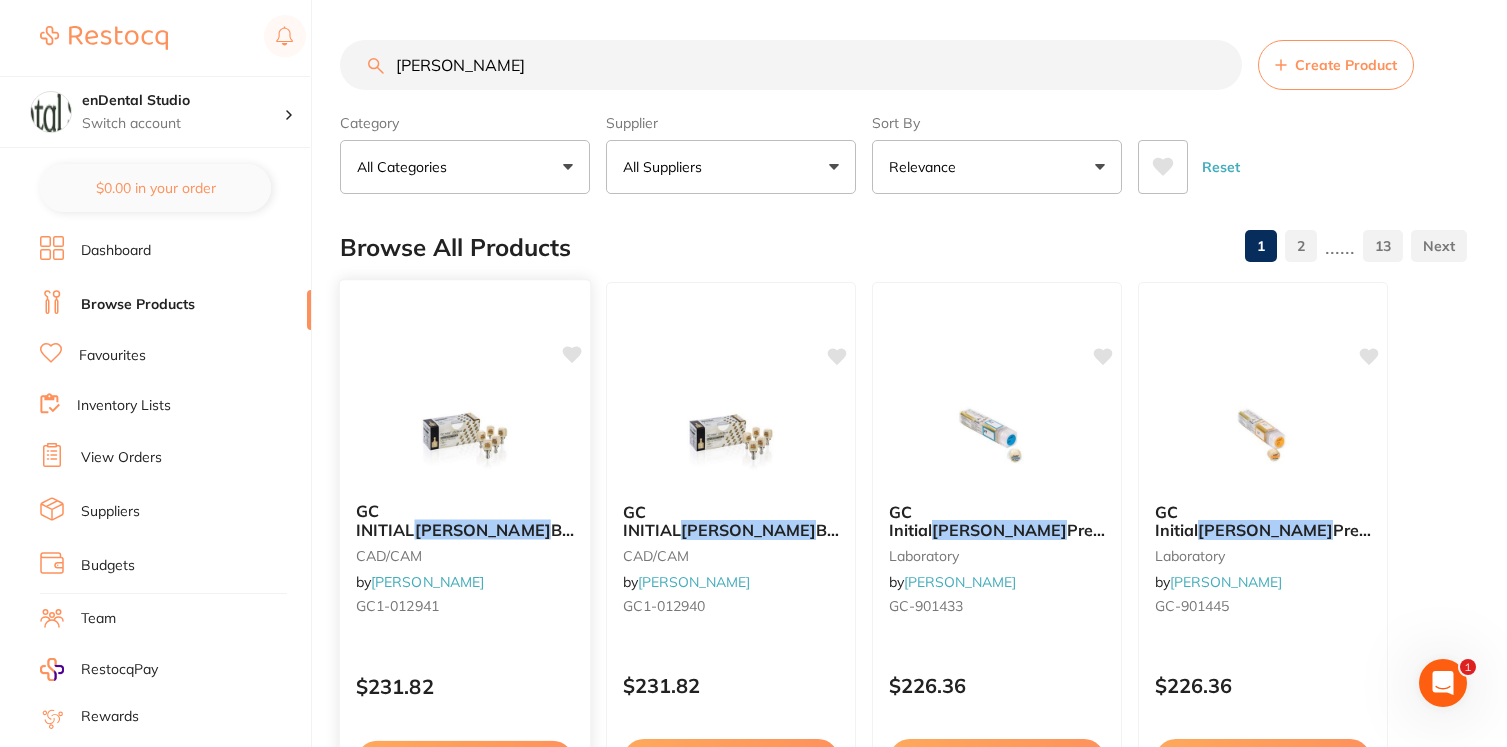 scroll, scrollTop: 0, scrollLeft: 0, axis: both 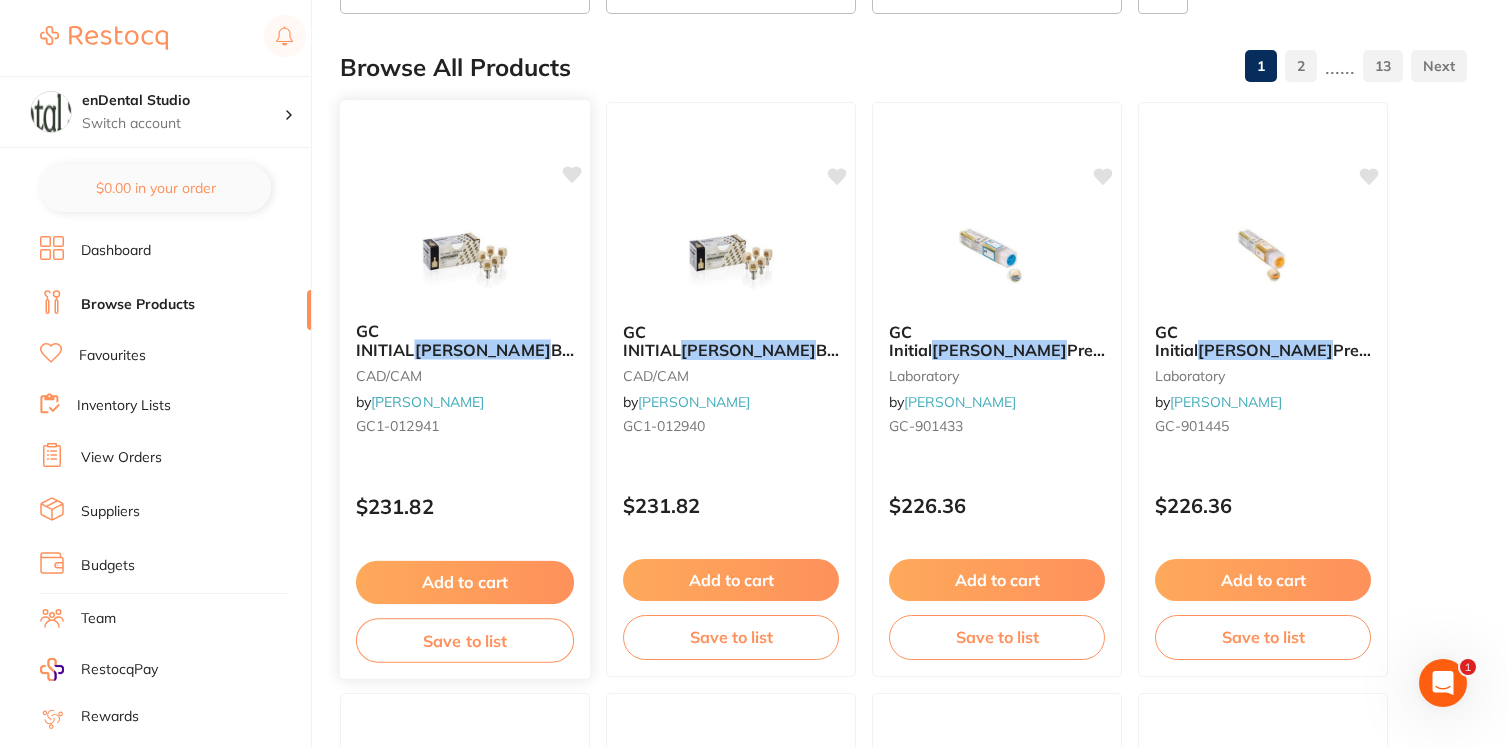 click on "Block - Cerec - Size 14 - Low Translucent - Shade A3, 5-Pack" at bounding box center (474, 378) 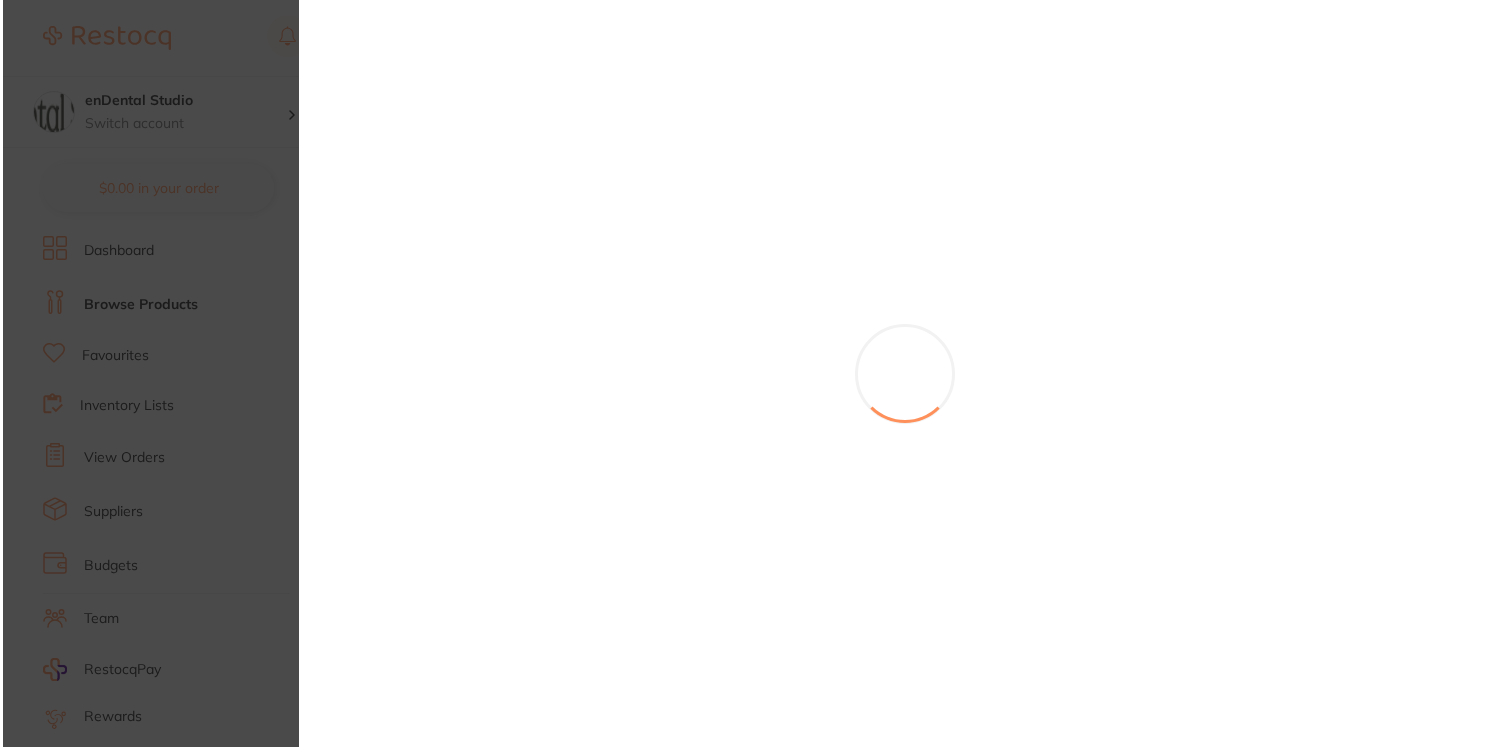 scroll, scrollTop: 0, scrollLeft: 0, axis: both 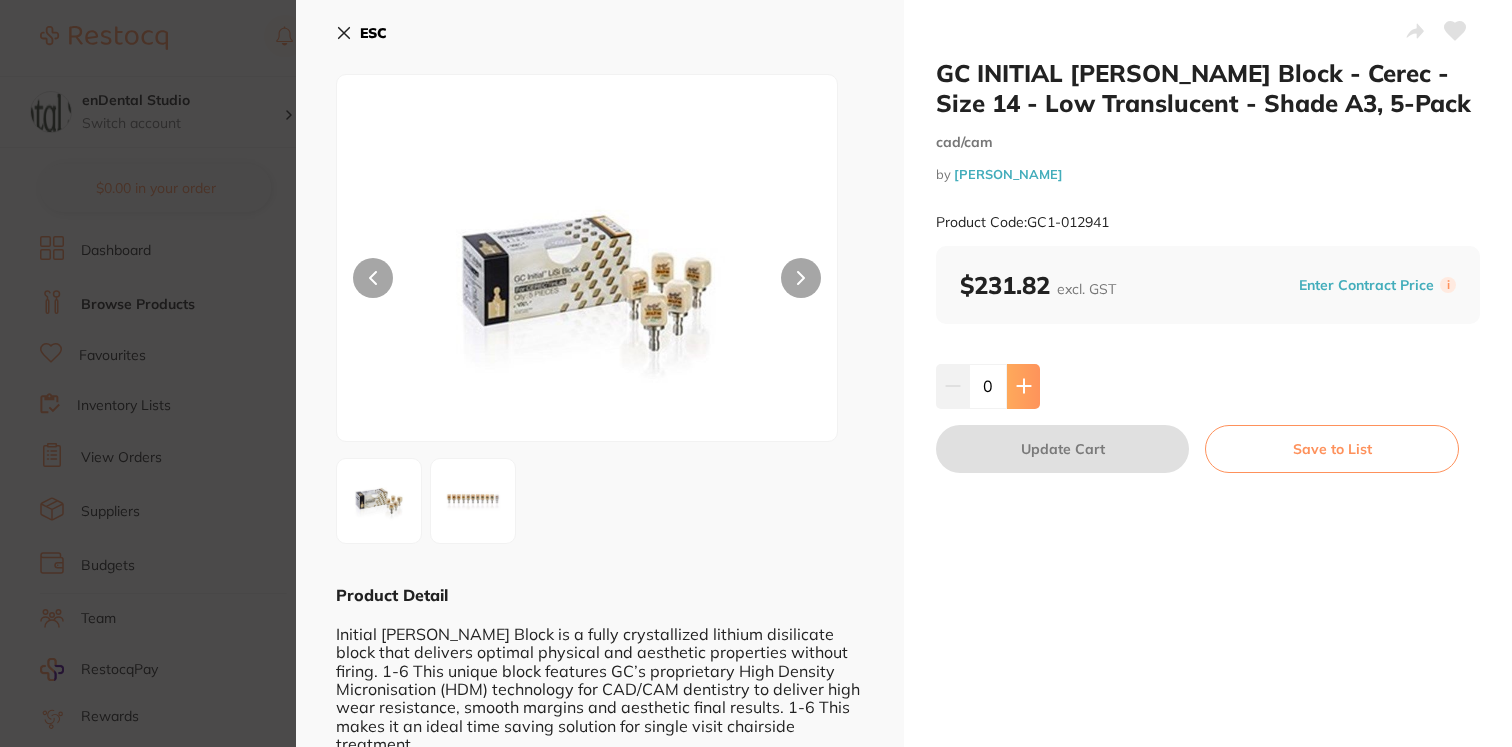 click at bounding box center [1023, 386] 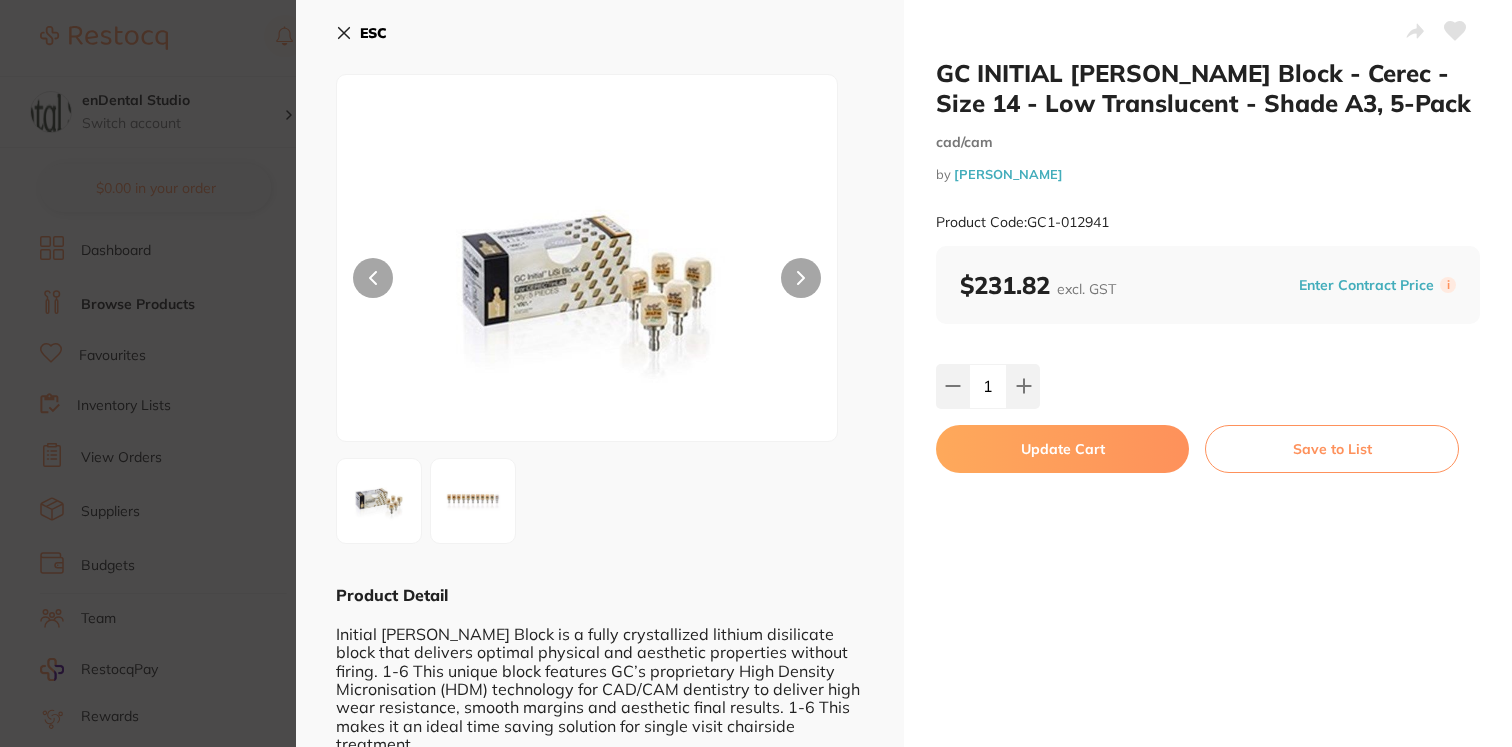 scroll, scrollTop: 0, scrollLeft: 0, axis: both 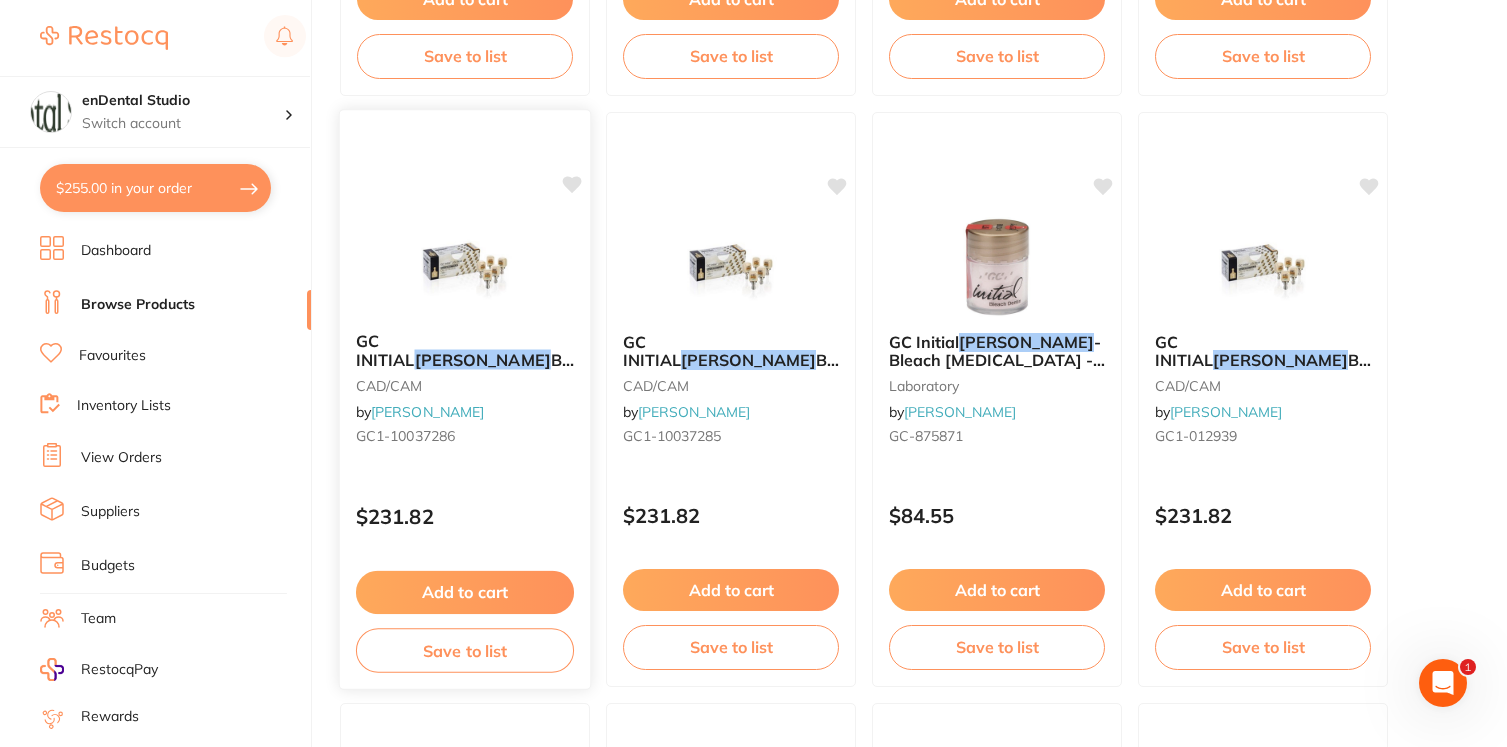 click on "GC INITIAL" at bounding box center (385, 350) 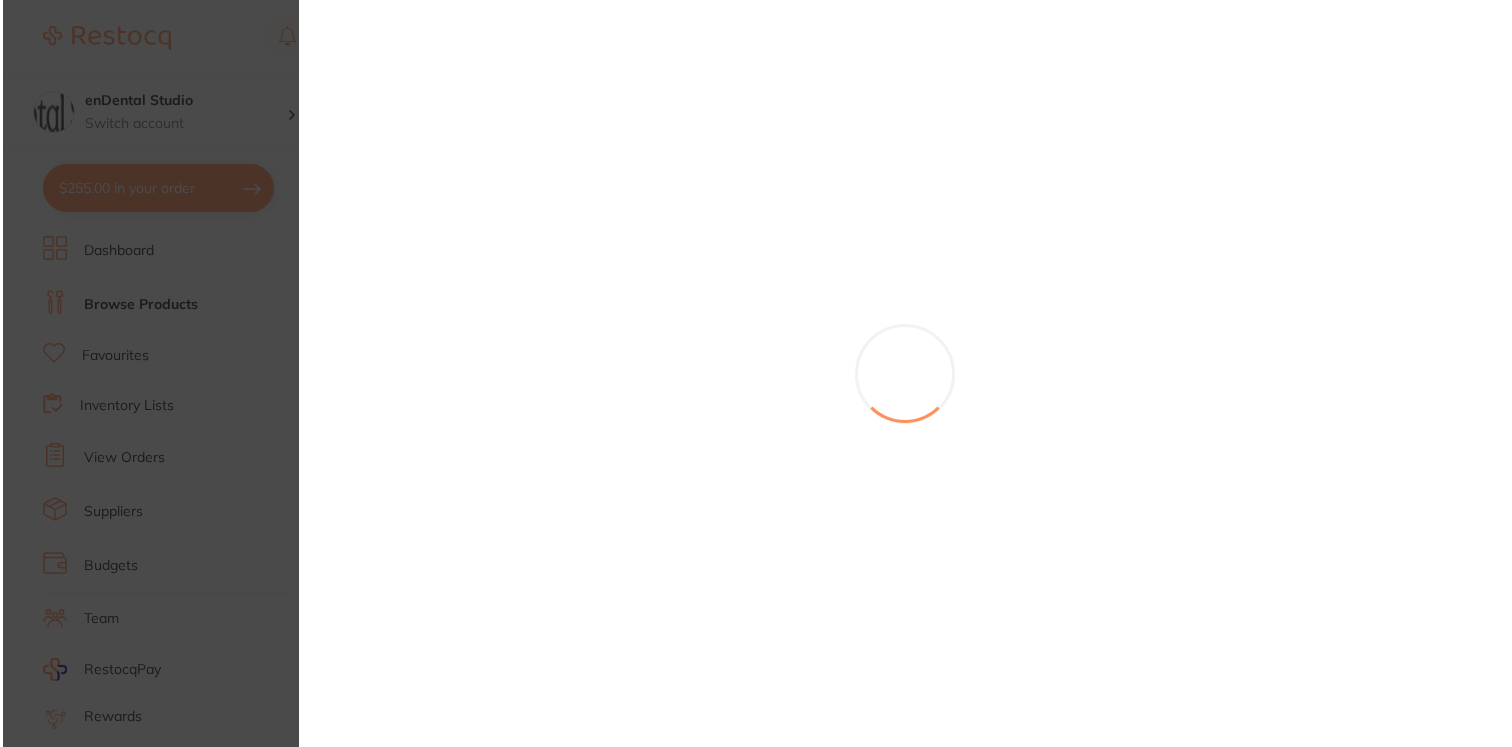 scroll, scrollTop: 0, scrollLeft: 0, axis: both 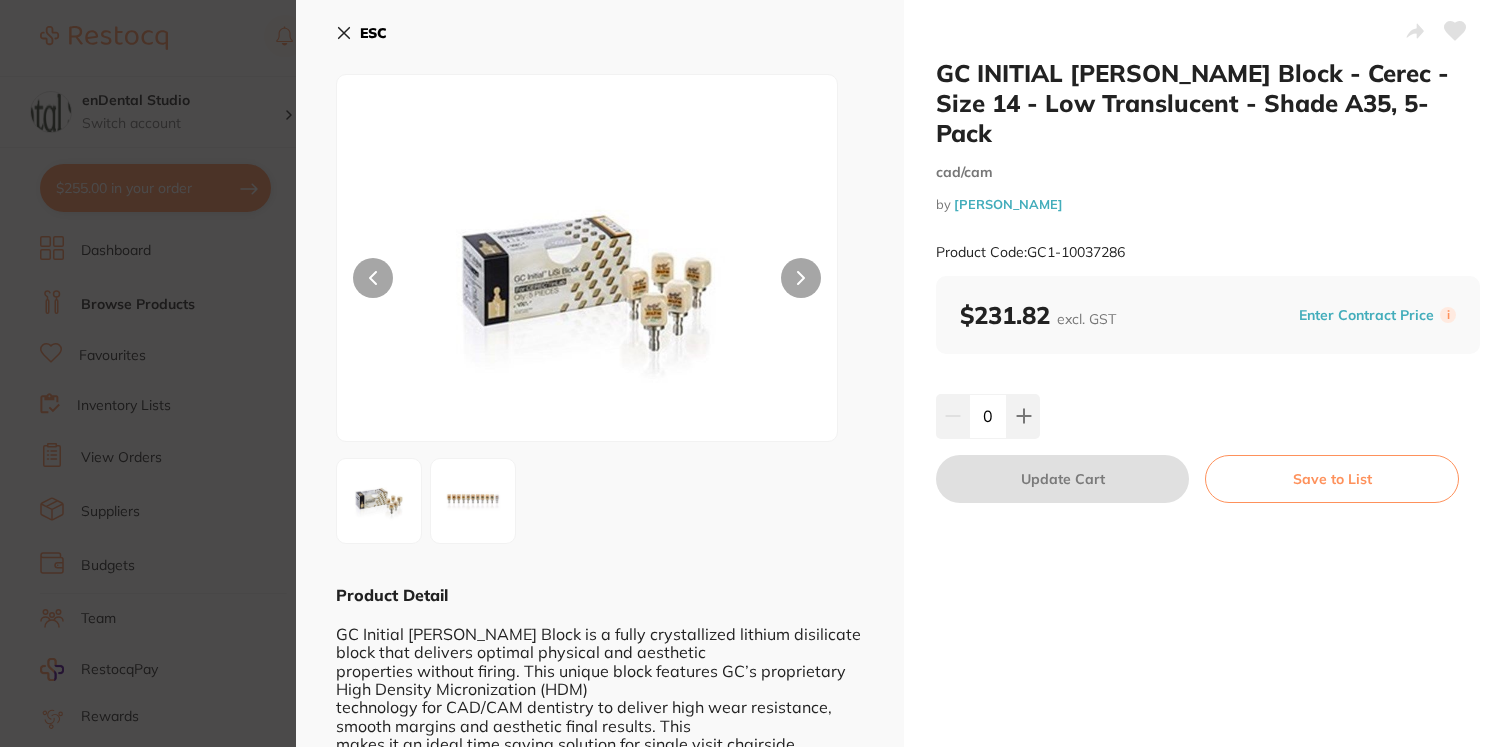 click on "GC INITIAL [PERSON_NAME] Block - Cerec - Size 14 - Low Translucent - Shade A35, 5-Pack cad/cam by   [PERSON_NAME] Product Code:  GC1-10037286 ESC         Product Detail
GC Initial [PERSON_NAME] Block is a fully crystallized lithium disilicate block that delivers optimal physical and aesthetic
properties without firing. This unique block features GC’s proprietary High Density Micronization (HDM)
technology for CAD/CAM dentistry to deliver high wear resistance, smooth margins and aesthetic final results. This
makes it an ideal time saving solution for single visit chairside treatments.
The unique ultrafine crystal makes it easy to grind and can be quickly milled in its fully crystallized stage. Thanks
to GC Initial [PERSON_NAME] Block’s exceptional properties, high gloss and natural opalescence can be obtained in few
minutes by polishing only and restoration is then ready for luting. * Optimized acid and wear resistance help to
preserve the aesthetics of your restorations over time.
by" at bounding box center [756, 373] 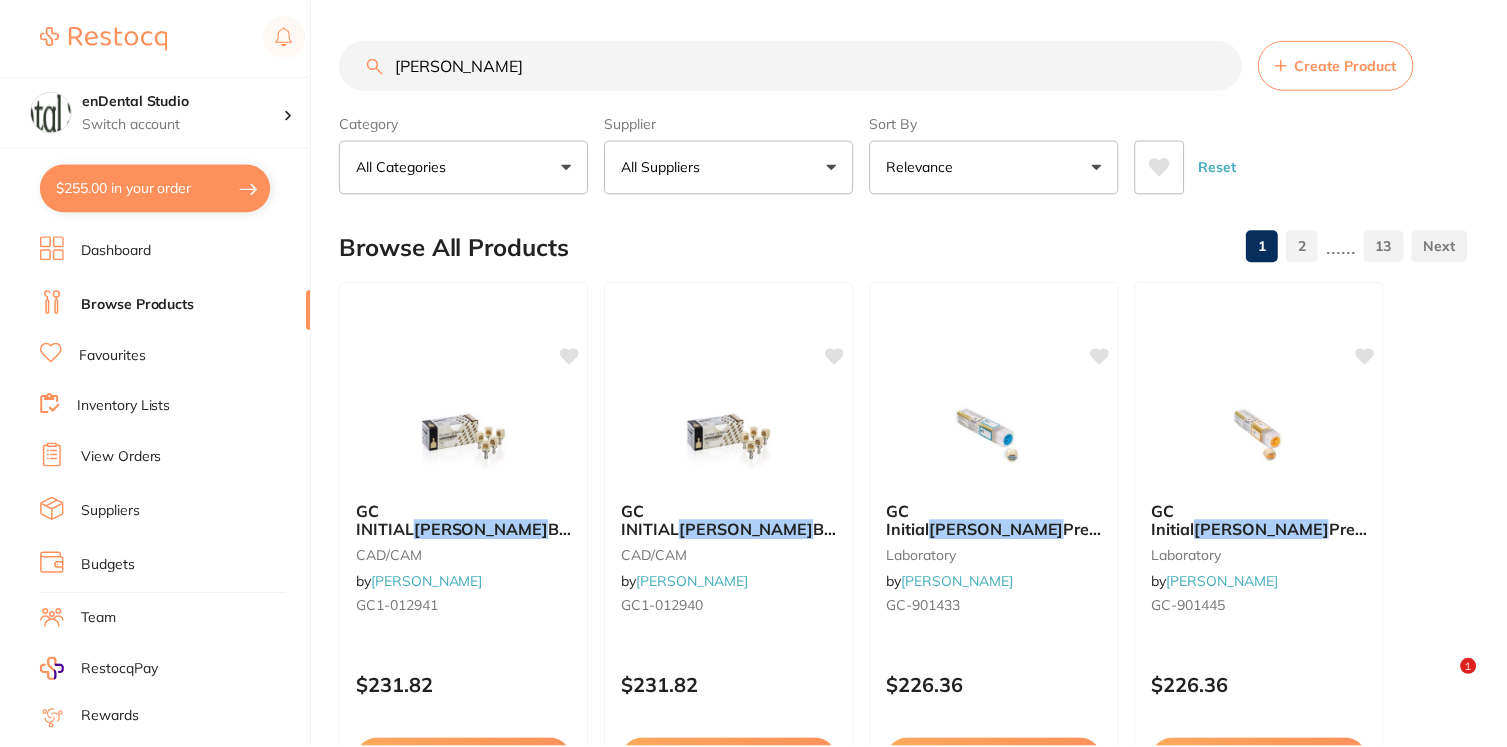 scroll, scrollTop: 2534, scrollLeft: 0, axis: vertical 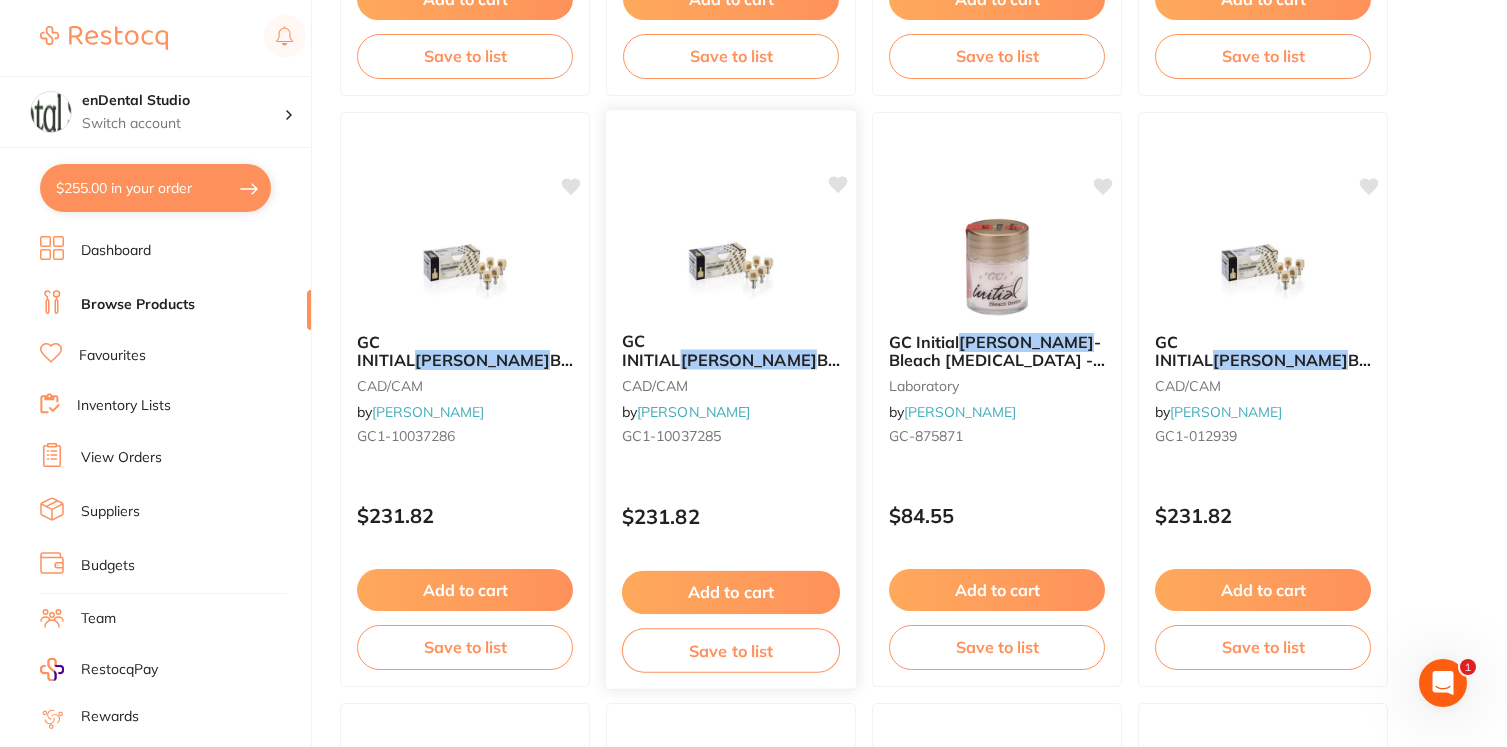 click on "Block - Cerec - Size 14 - High Translucent - Shade A35, 5-Pack" at bounding box center [740, 388] 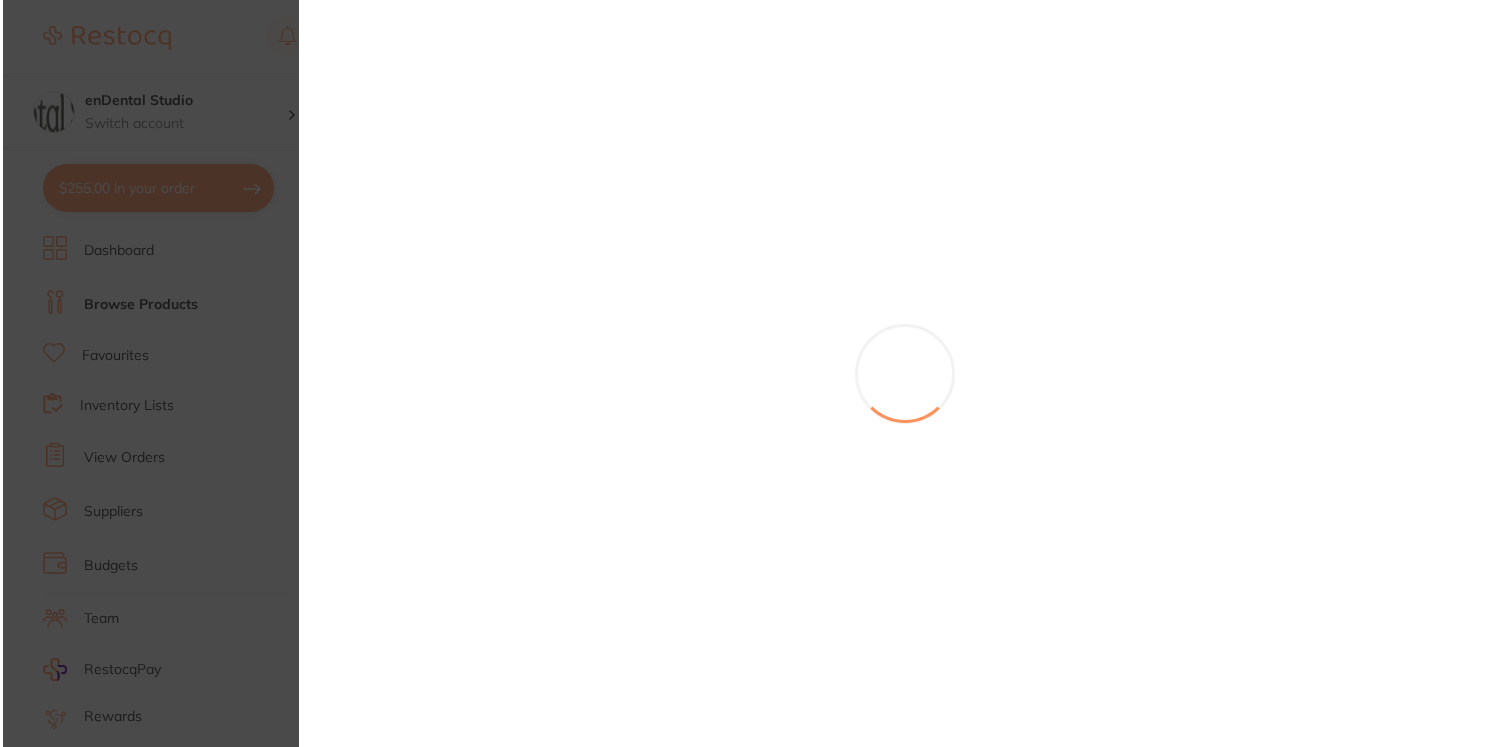 scroll, scrollTop: 0, scrollLeft: 0, axis: both 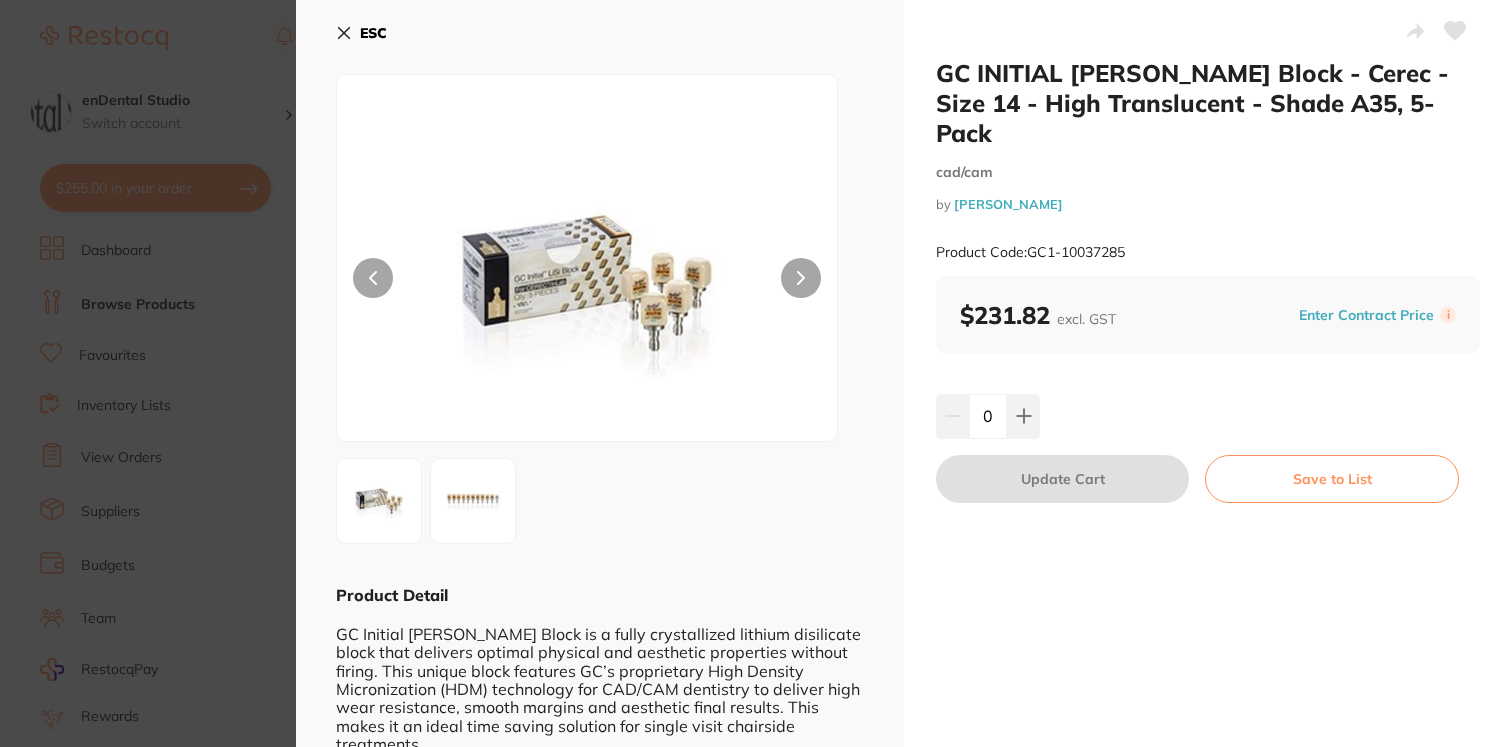 click on "GC INITIAL [PERSON_NAME] Block - Cerec - Size 14 - High Translucent - Shade A35, 5-Pack cad/cam by   [PERSON_NAME] Product Code:  GC1-10037285 ESC         Product Detail
GC Initial [PERSON_NAME] Block is a fully crystallized lithium disilicate block that delivers optimal physical and aesthetic properties without firing. This unique block features GC’s proprietary High Density Micronization (HDM) technology for CAD/CAM dentistry to deliver high wear resistance, smooth margins and aesthetic final results. This makes it an ideal time saving solution for single visit chairside treatments.
The unique ultrafine crystal makes it easy to grind and can be quickly milled in its fully crystallized stage. Thanks to GC Initial [PERSON_NAME] Block’s exceptional properties, high gloss and natural opalescence can be obtained in few minutes by polishing only and restoration is then ready for luting. * Optimized acid and wear resistance help to preserve the aesthetics of your restorations over time.
cad/cam by   Product Code:" at bounding box center [756, 373] 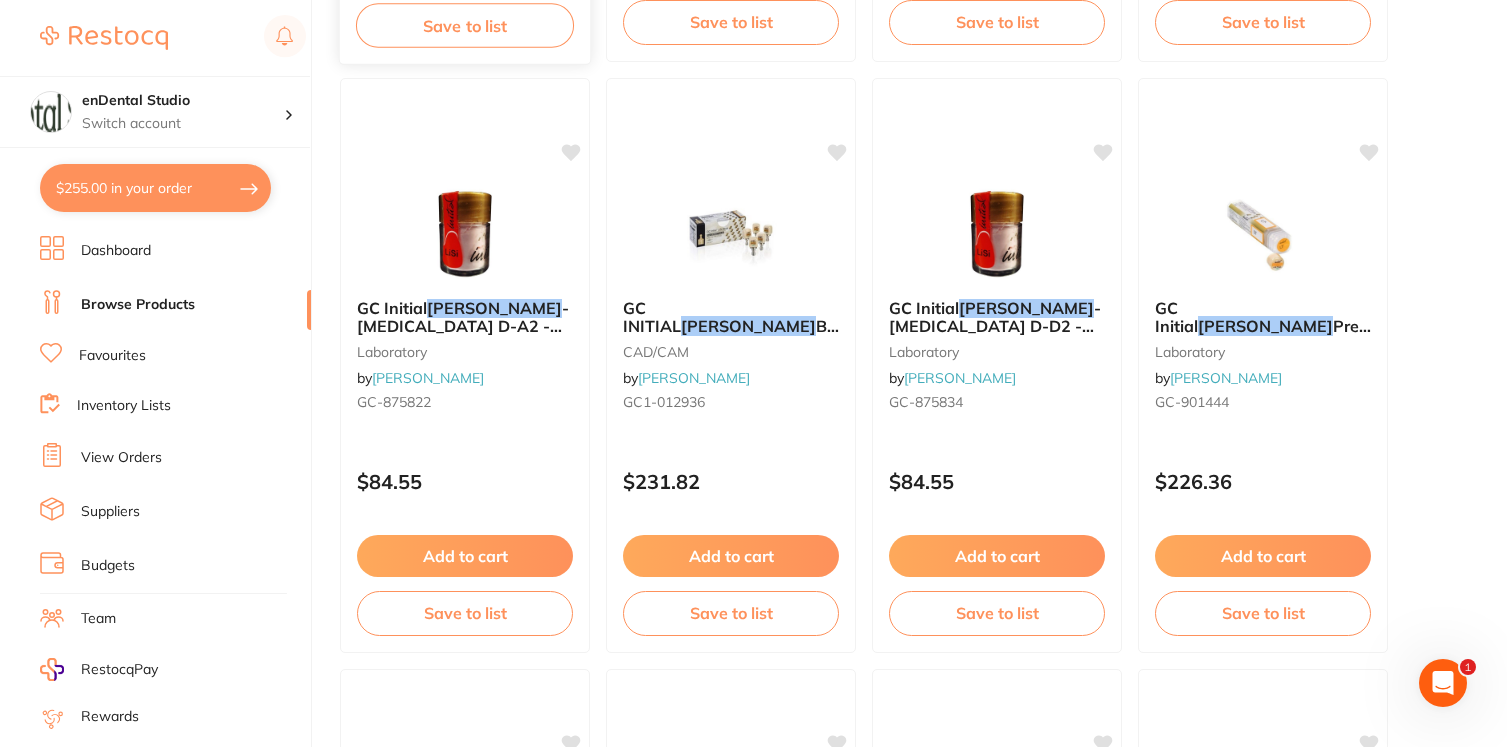 scroll, scrollTop: 3160, scrollLeft: 0, axis: vertical 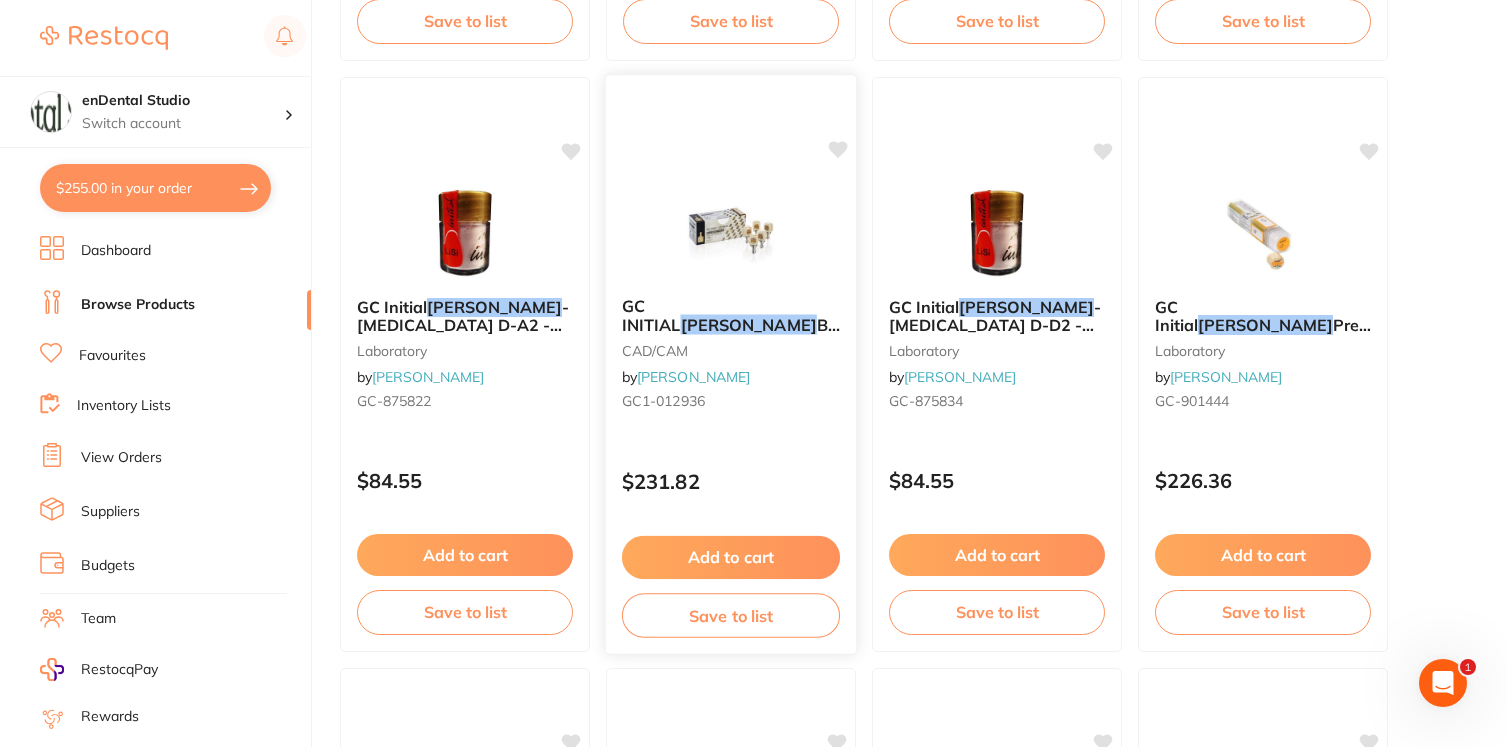 click on "Block - Cerec - Size 14 - High Translucent - Shade A2, 5-Pack" at bounding box center (740, 353) 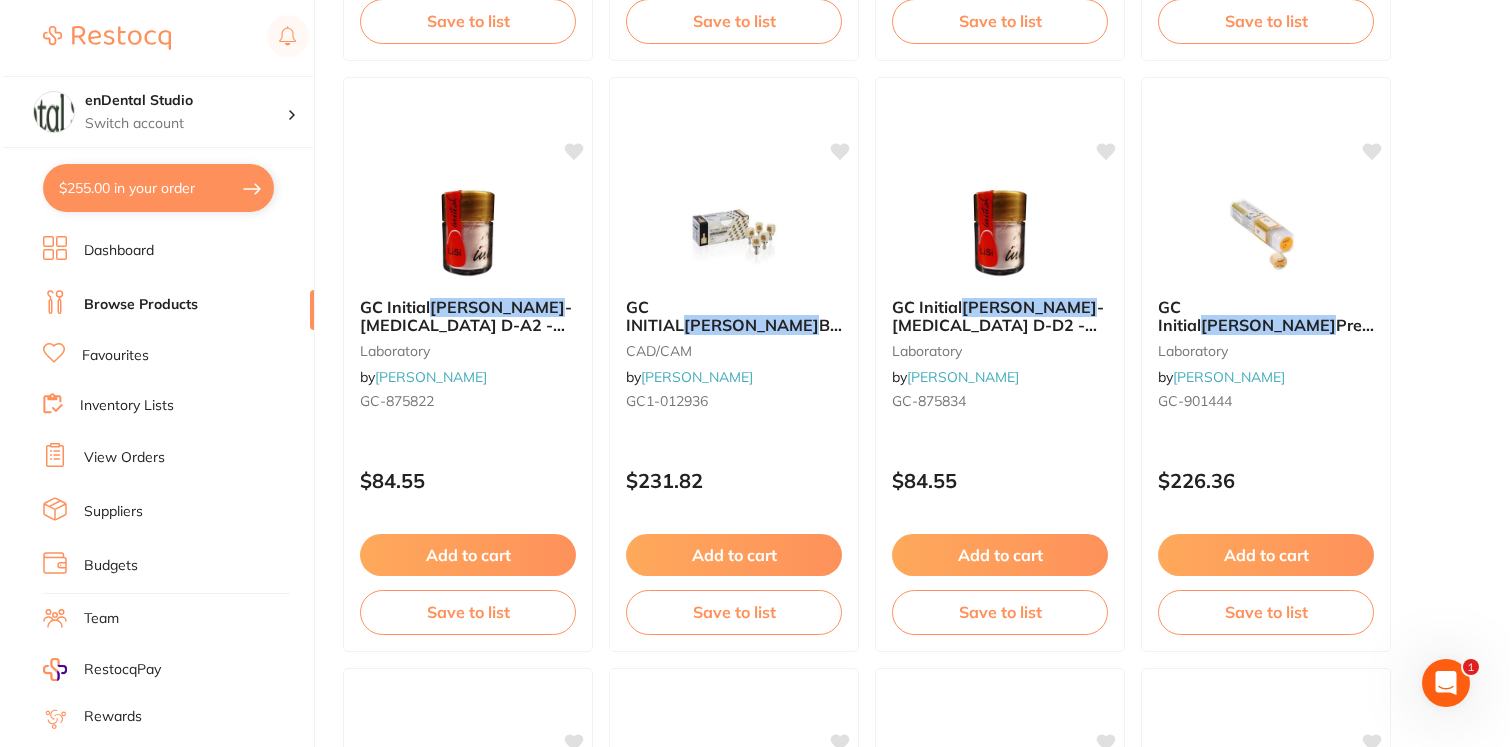 scroll, scrollTop: 0, scrollLeft: 0, axis: both 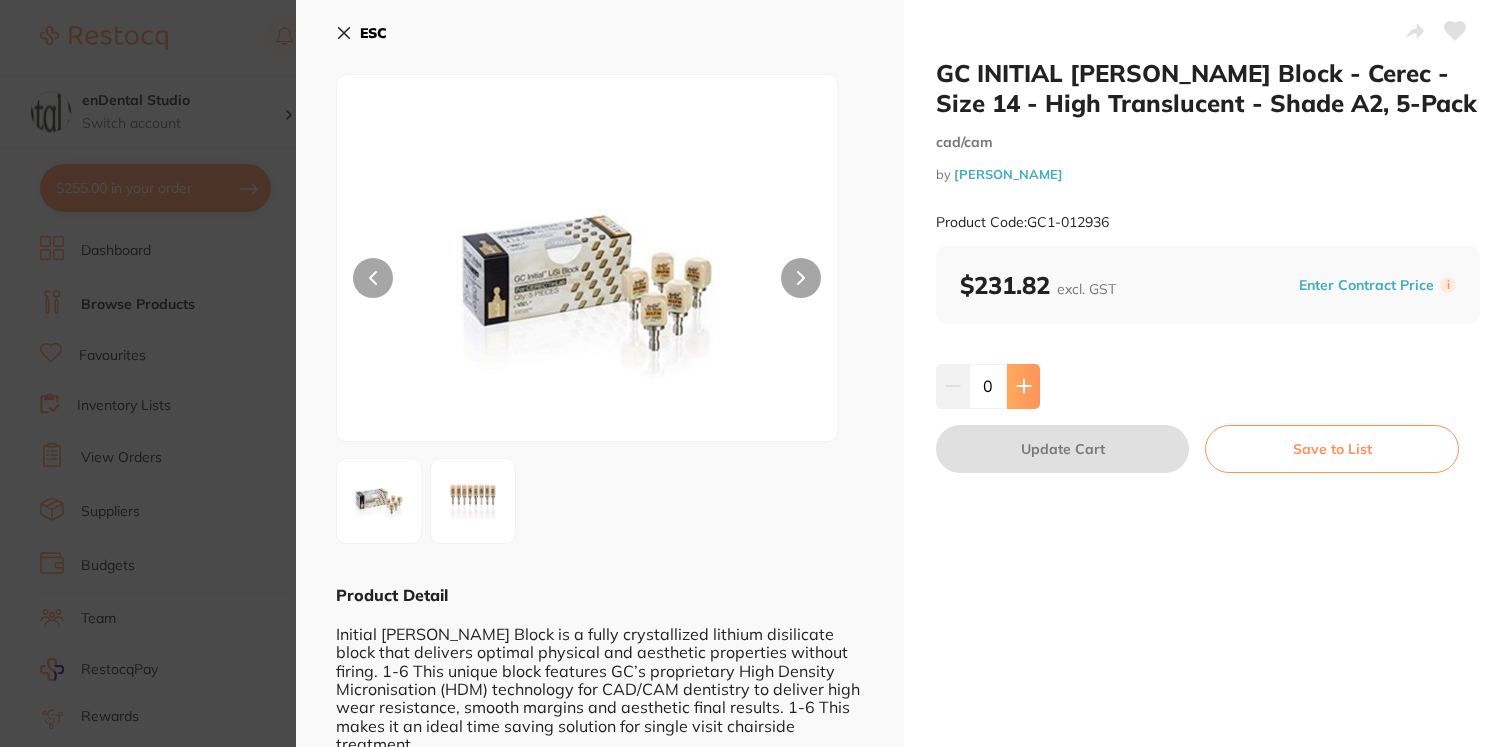 click at bounding box center [1023, 386] 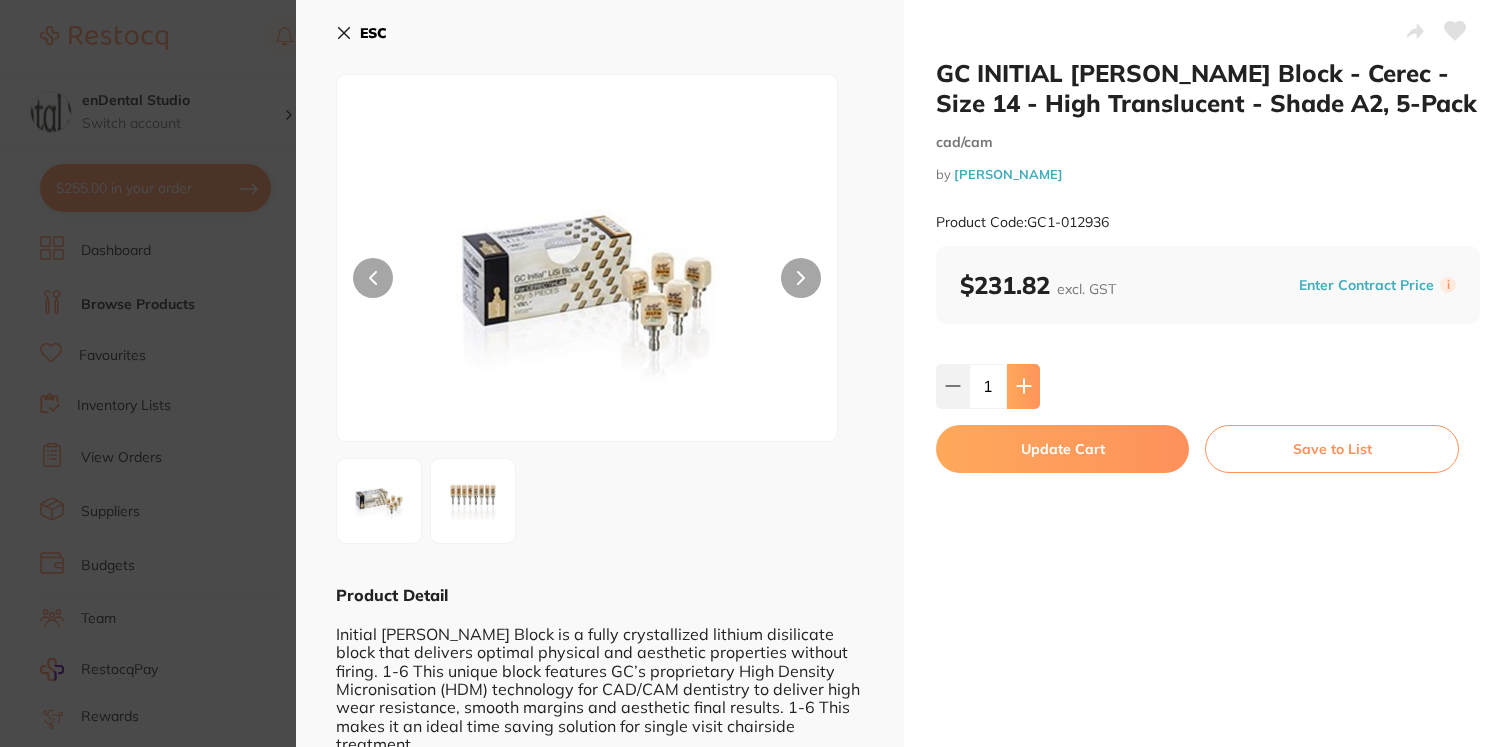 type on "1" 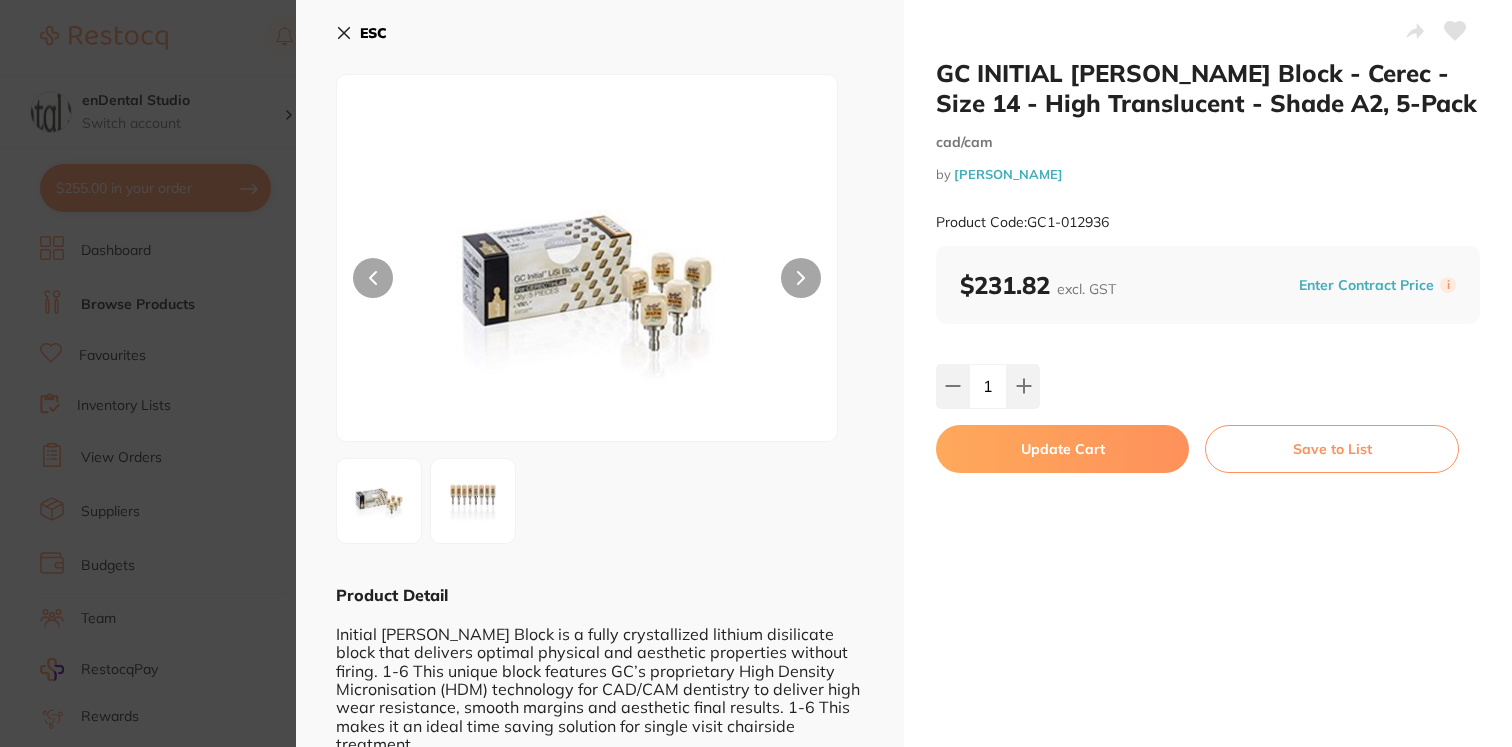 scroll, scrollTop: 0, scrollLeft: 0, axis: both 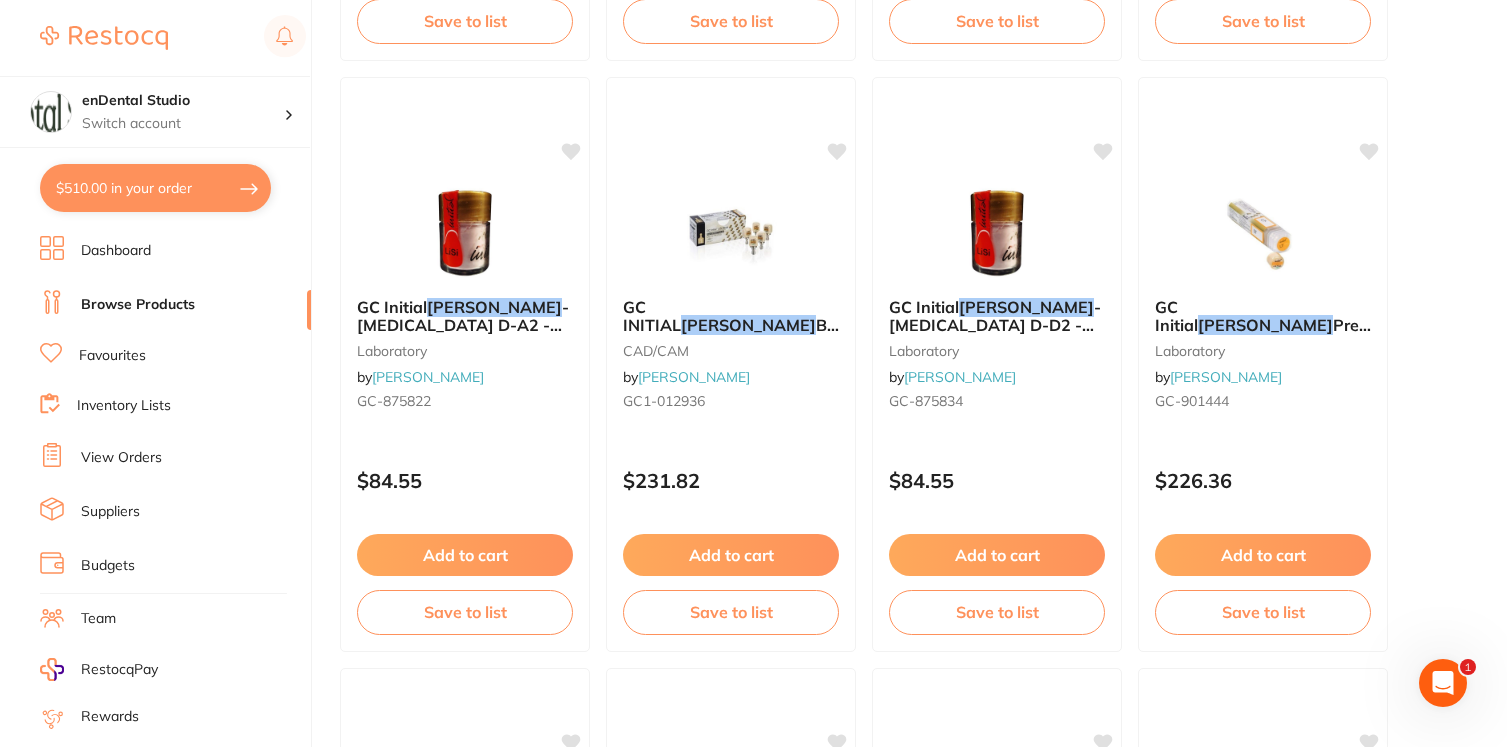 click on "$510.00   in your order" at bounding box center [155, 188] 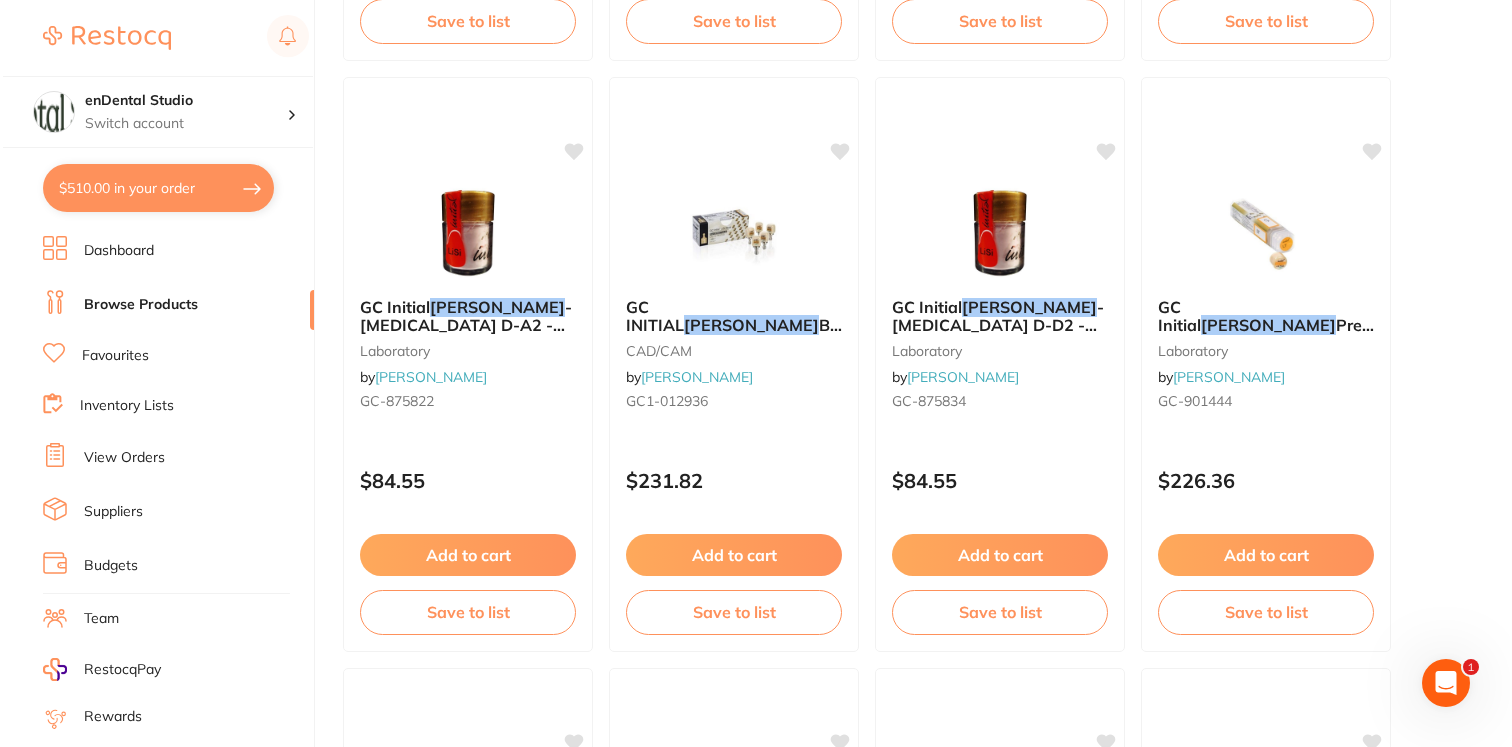 scroll, scrollTop: 0, scrollLeft: 0, axis: both 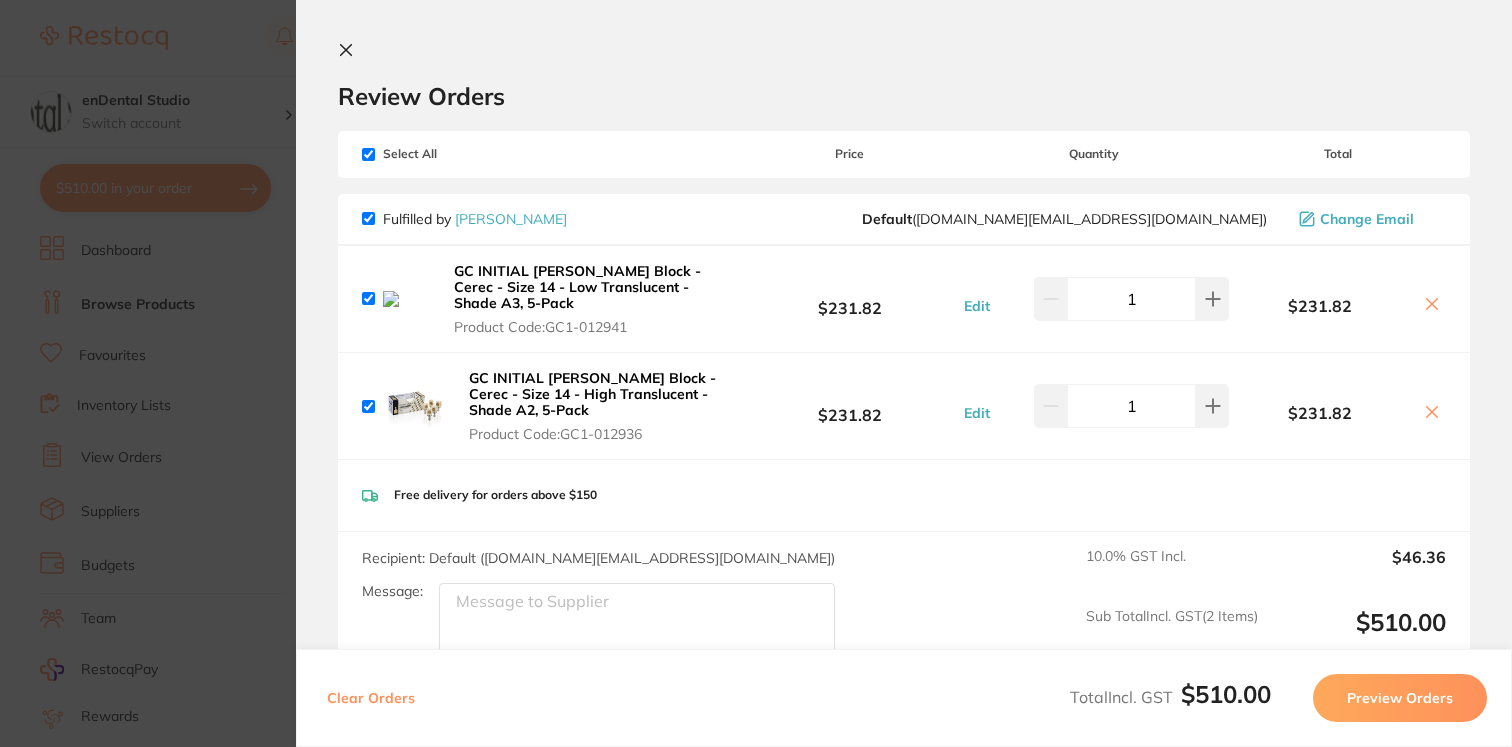 click 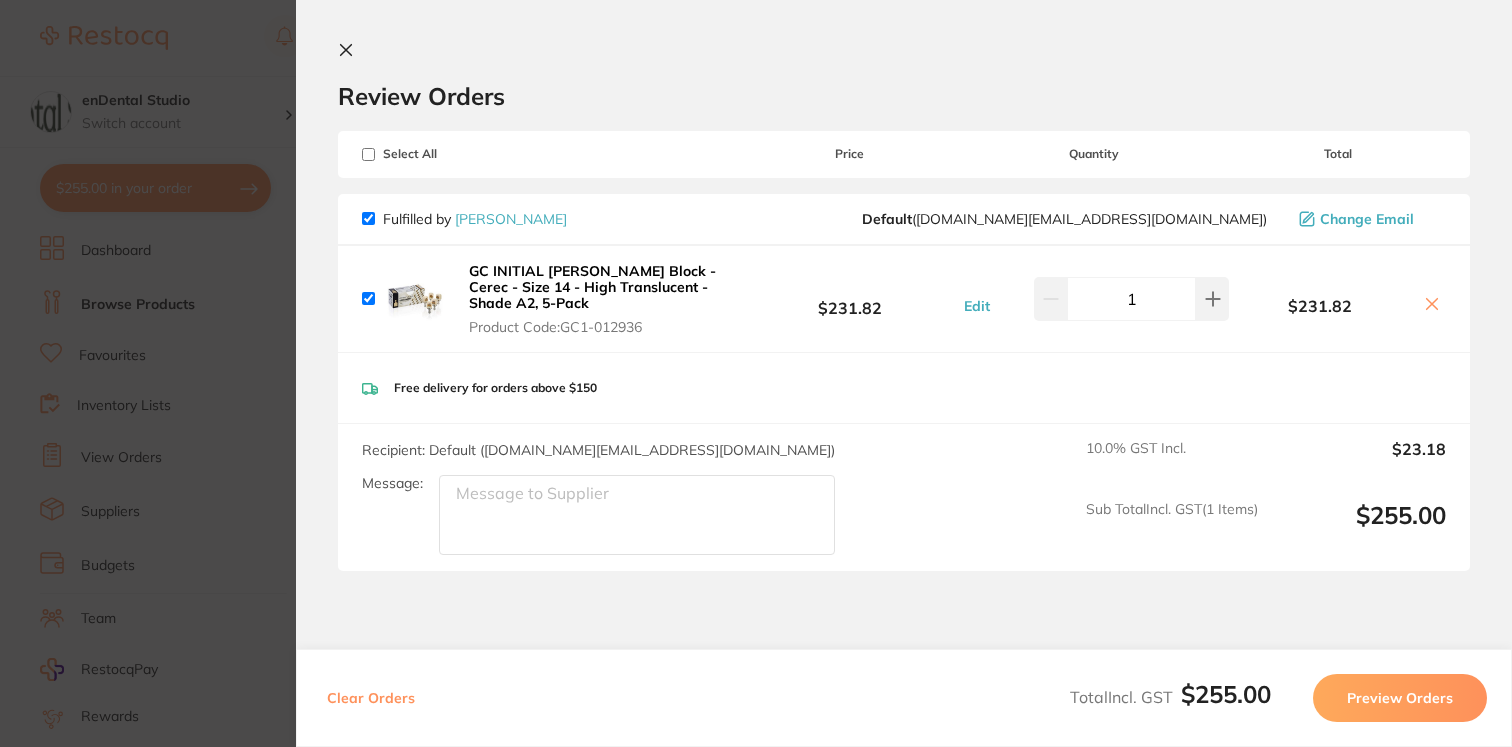 checkbox on "true" 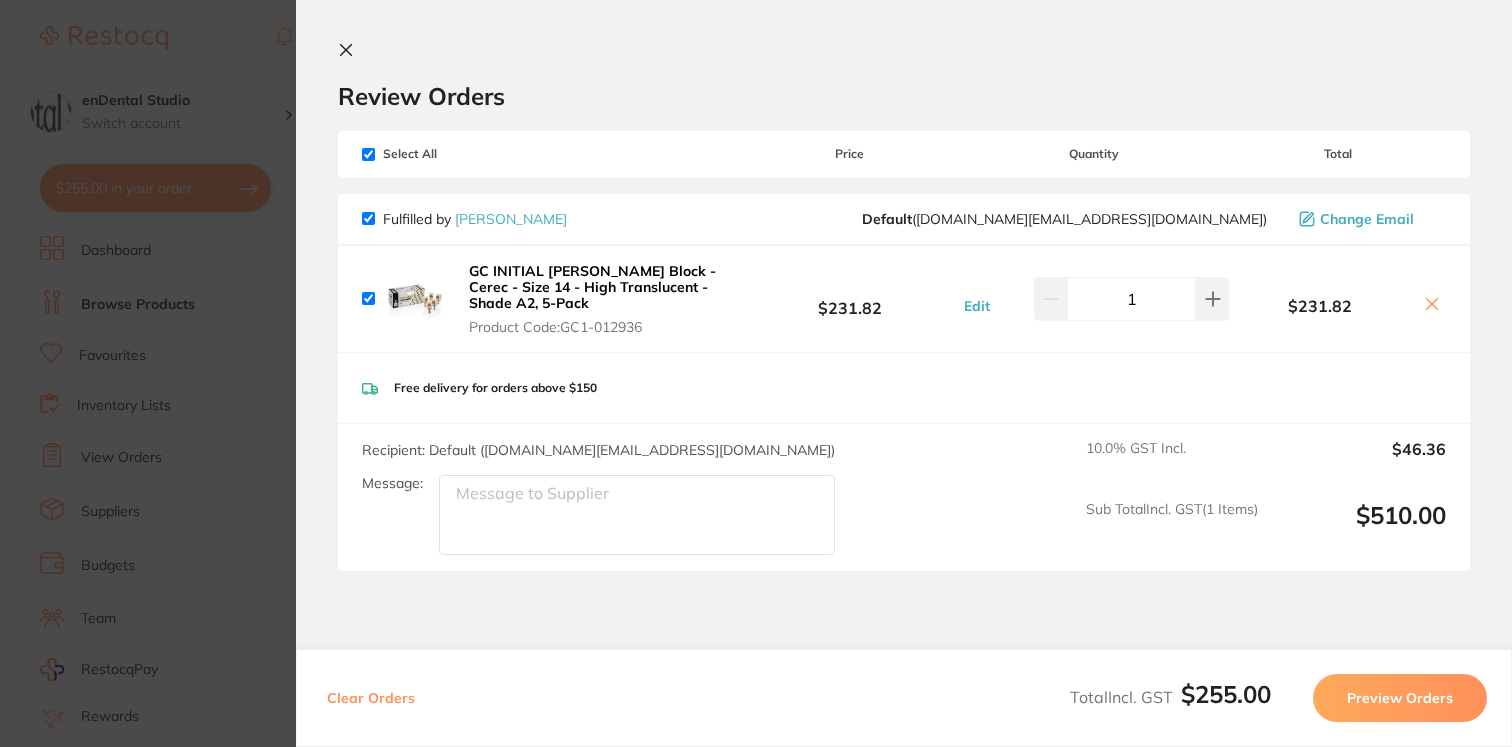click on "Preview Orders" at bounding box center [1400, 698] 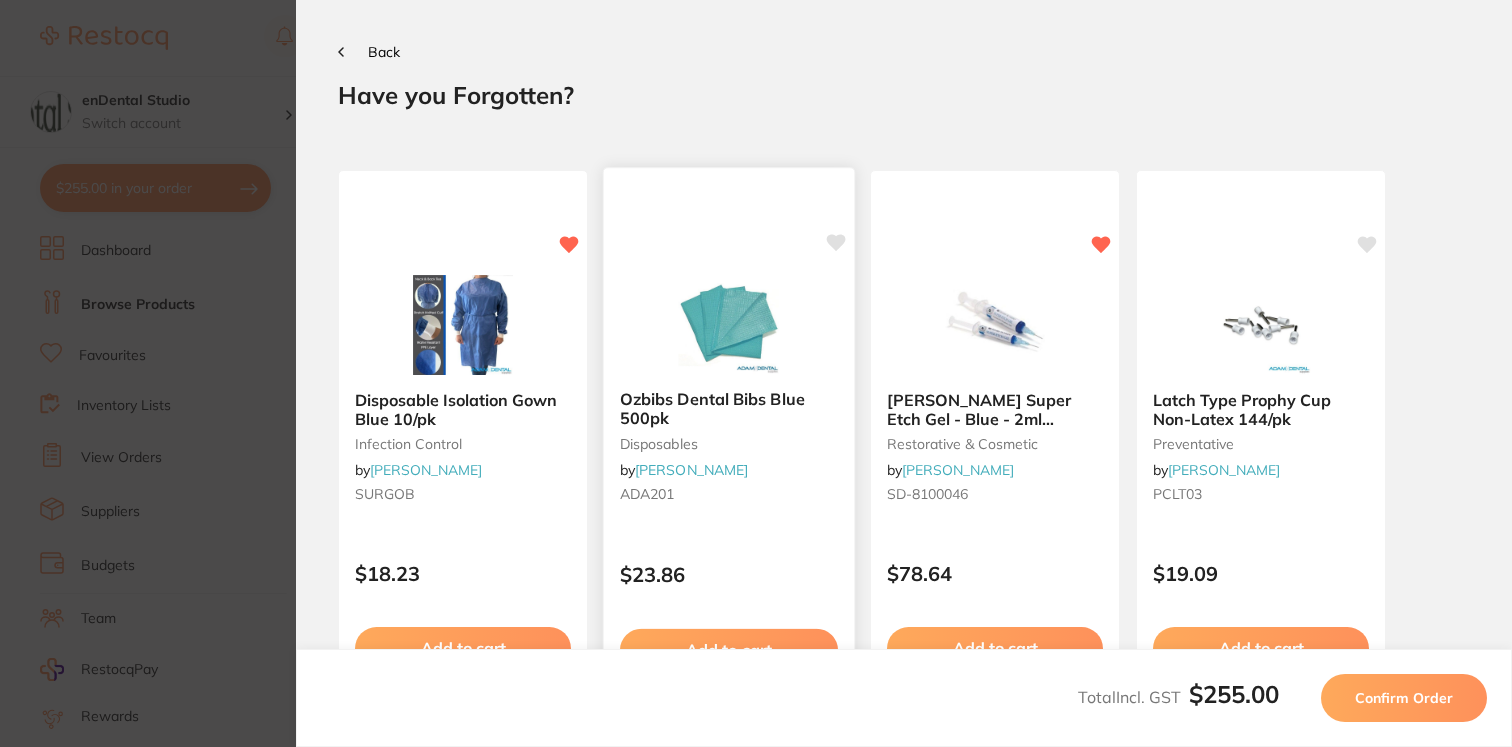 scroll, scrollTop: 0, scrollLeft: 0, axis: both 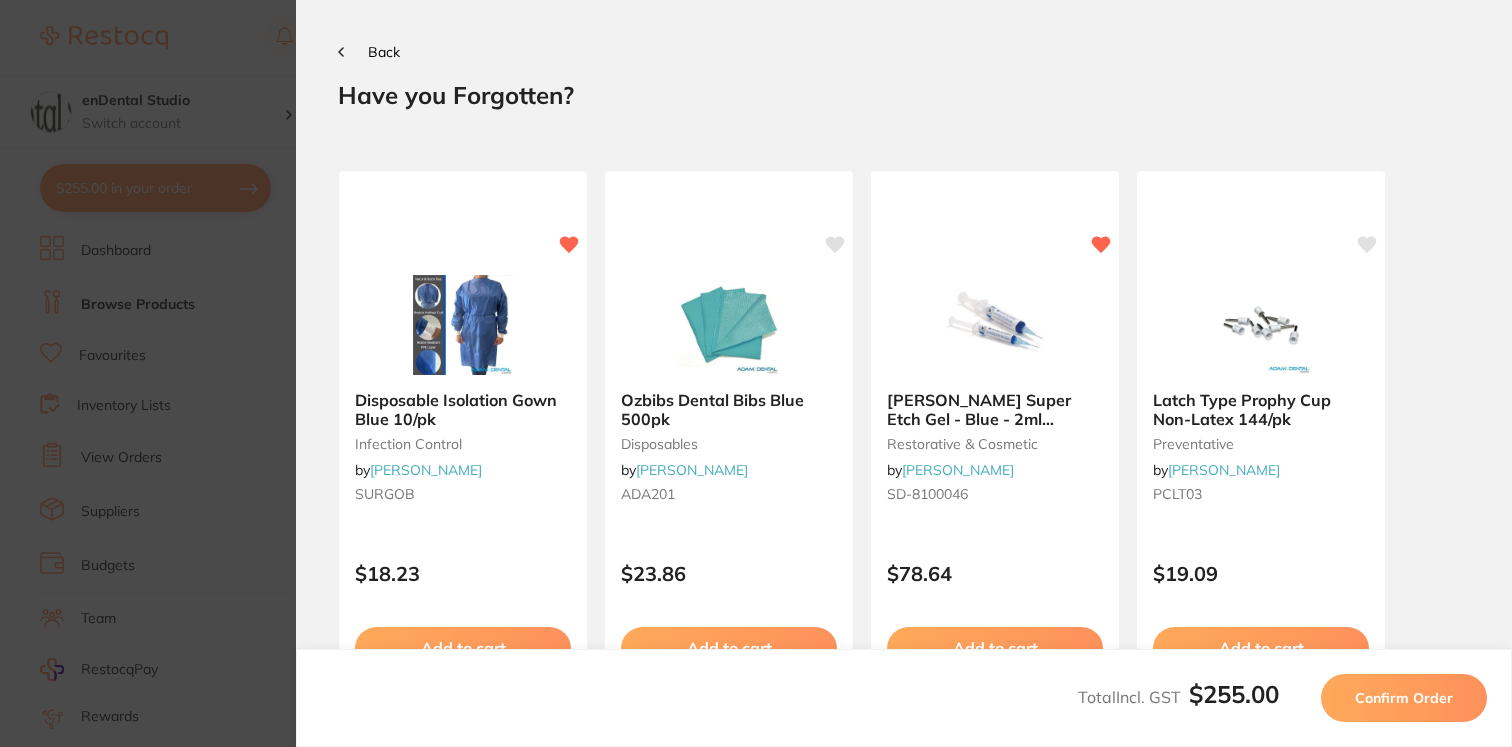 click on "Back" at bounding box center (384, 52) 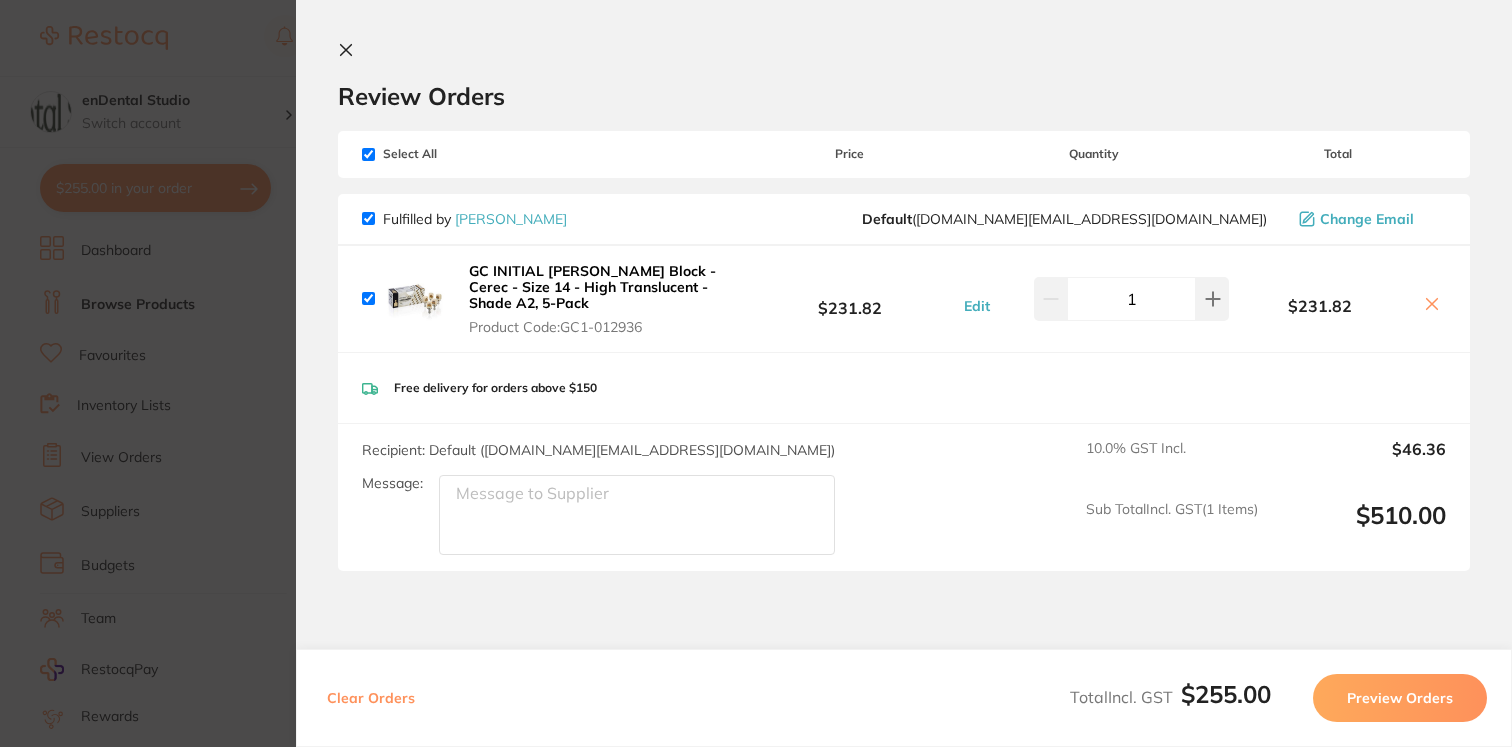 click on "Preview Orders" at bounding box center (1400, 698) 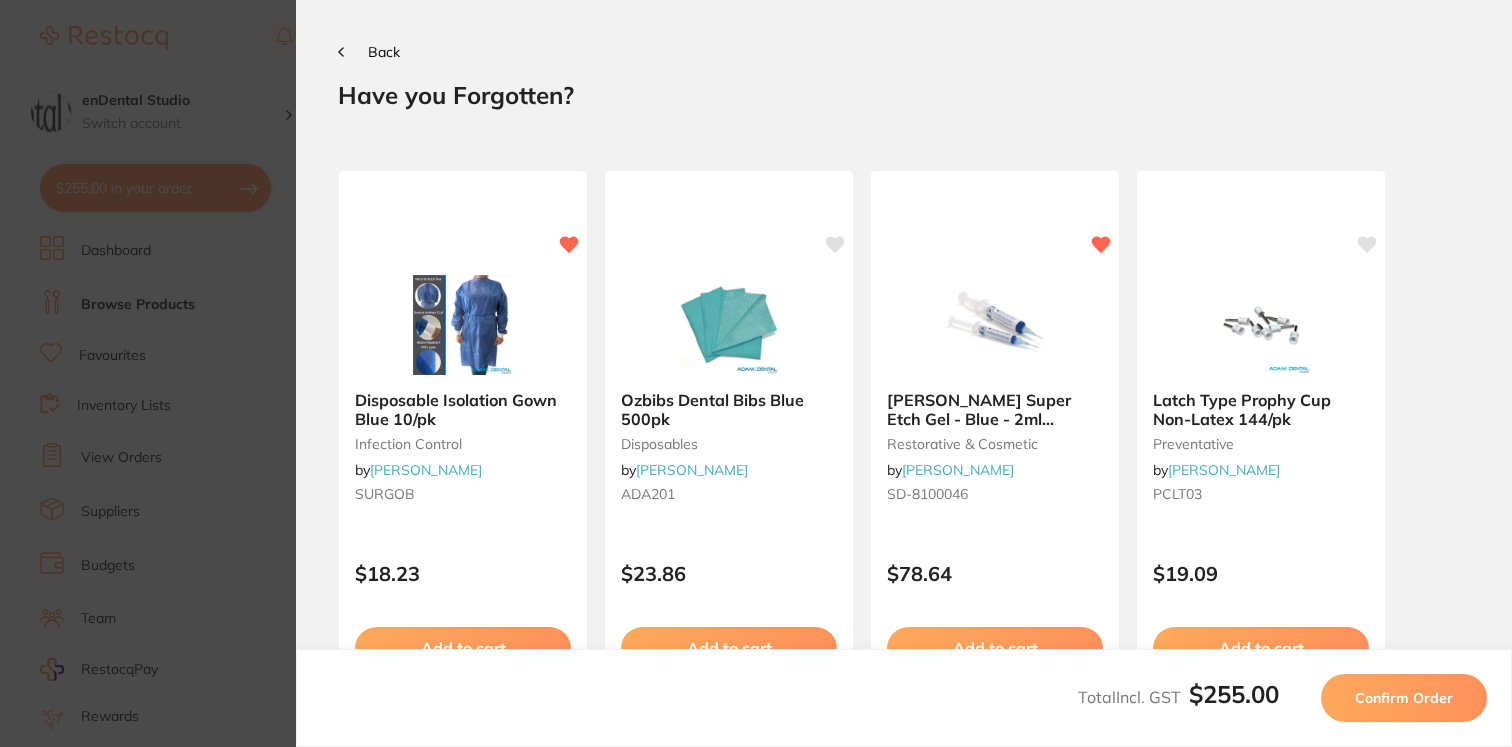 scroll, scrollTop: 0, scrollLeft: 0, axis: both 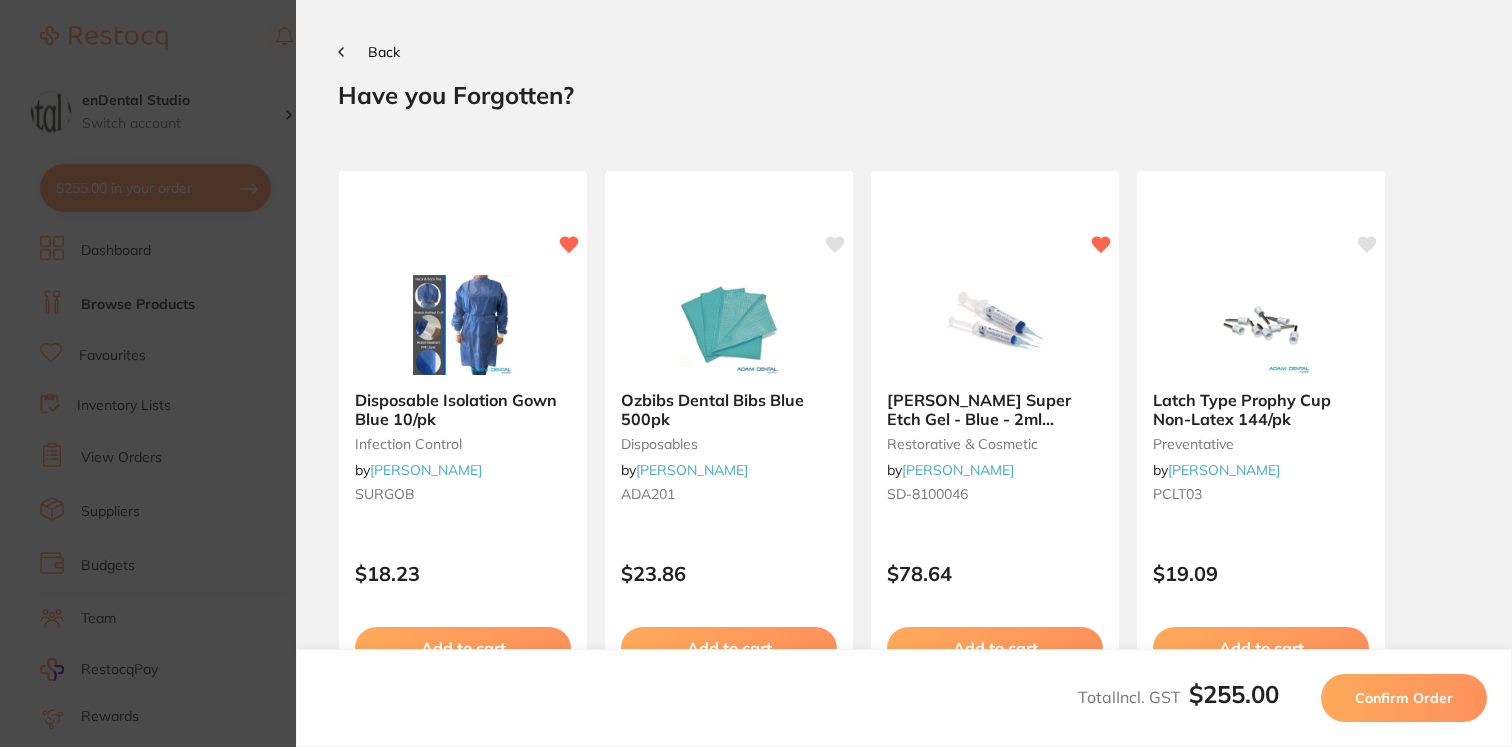 click on "Confirm Order" at bounding box center (1404, 698) 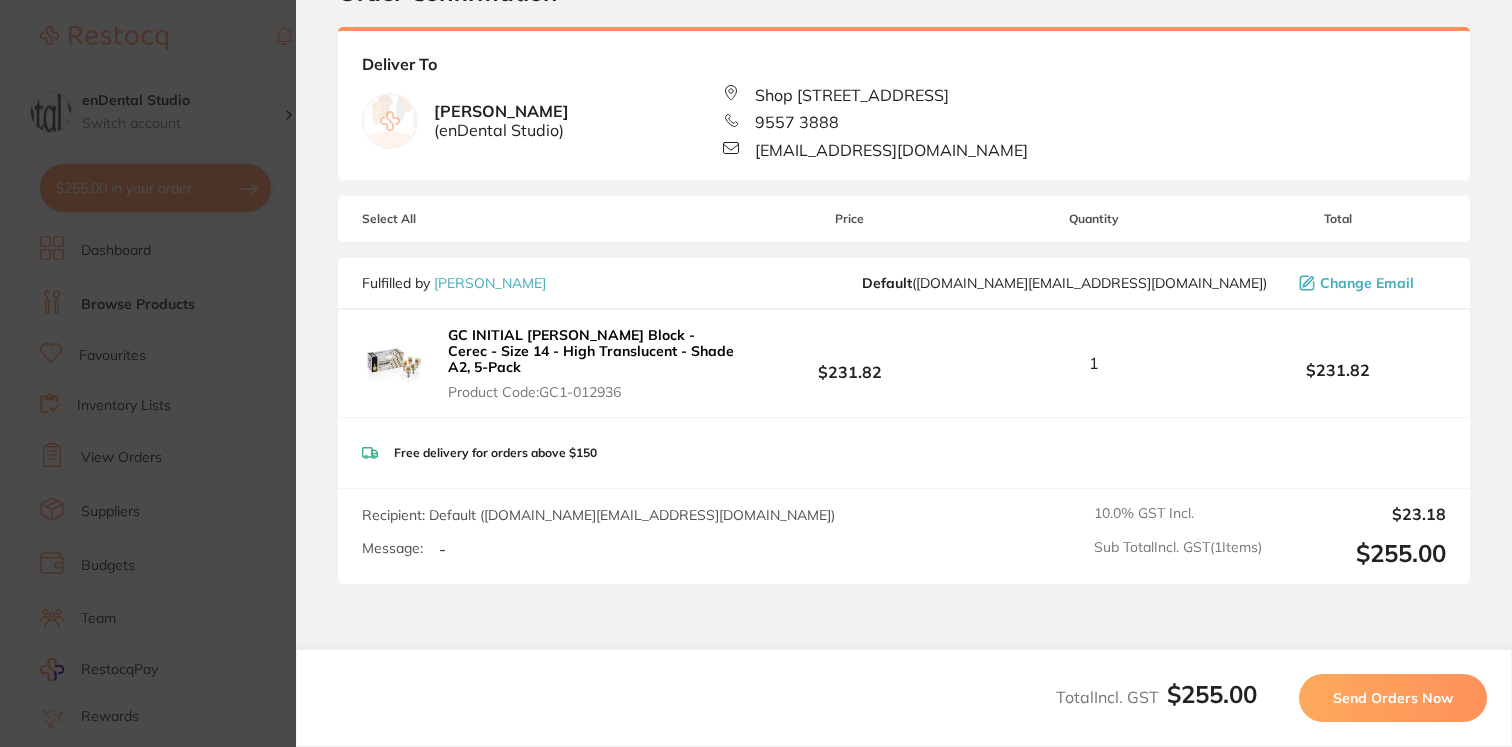 scroll, scrollTop: 196, scrollLeft: 0, axis: vertical 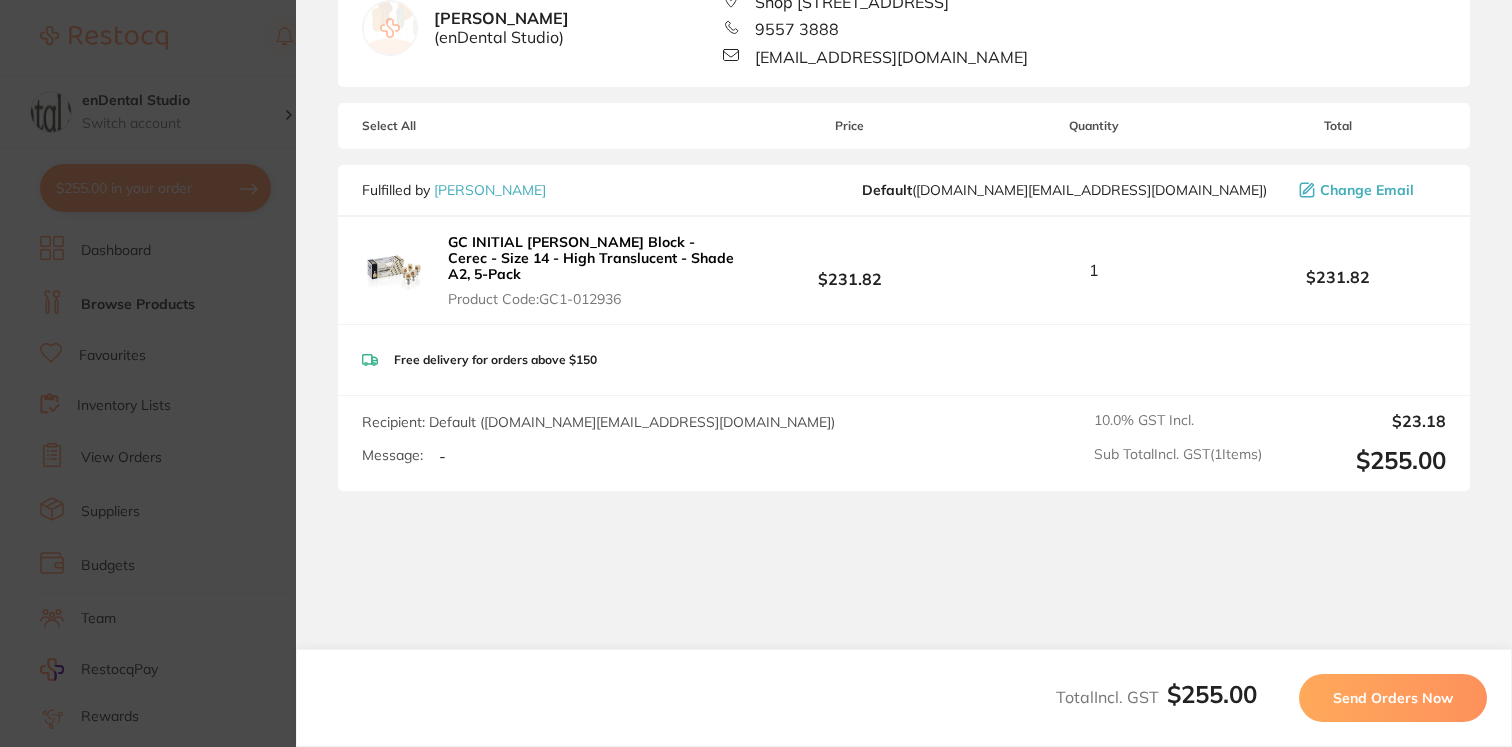 click on "Update RRP Set your pre negotiated price for this item. Item Agreed RRP (excl. GST) --   Update as new default RRP Update RRP Back Order Confirmation Your orders are being processed and we will notify you once we have placed the orders. You may close this window Back to Preview Orders [DATE] 19:38 [PERSON_NAME] # 87647 Deliver To [PERSON_NAME] ( enDental Studio ) Shop [STREET_ADDRESS] 3888 [EMAIL_ADDRESS][DOMAIN_NAME] Select All Price Quantity Total Fulfilled by   [PERSON_NAME] Default ( [DOMAIN_NAME][EMAIL_ADDRESS][DOMAIN_NAME] ) Change Email   GC INITIAL [PERSON_NAME] Block - Cerec - Size 14 - High Translucent - Shade A2, 5-Pack   Product Code:  GC1-012936     $231.82 1 $231.82   GC INITIAL [PERSON_NAME] Block - Cerec - Size 14 - High Translucent - Shade A2, 5-Pack   Product Code:  GC1-012936     $231.82 Quantity :  1 Free delivery for orders above $150 Recipient: Default ( [DOMAIN_NAME][EMAIL_ADDRESS][DOMAIN_NAME] ) Message: - 10.0 % GST Incl. $23.18 Sub Total  Incl. GST ( 1  Items) $255.00 Total  Incl. GST ✕" at bounding box center (756, 373) 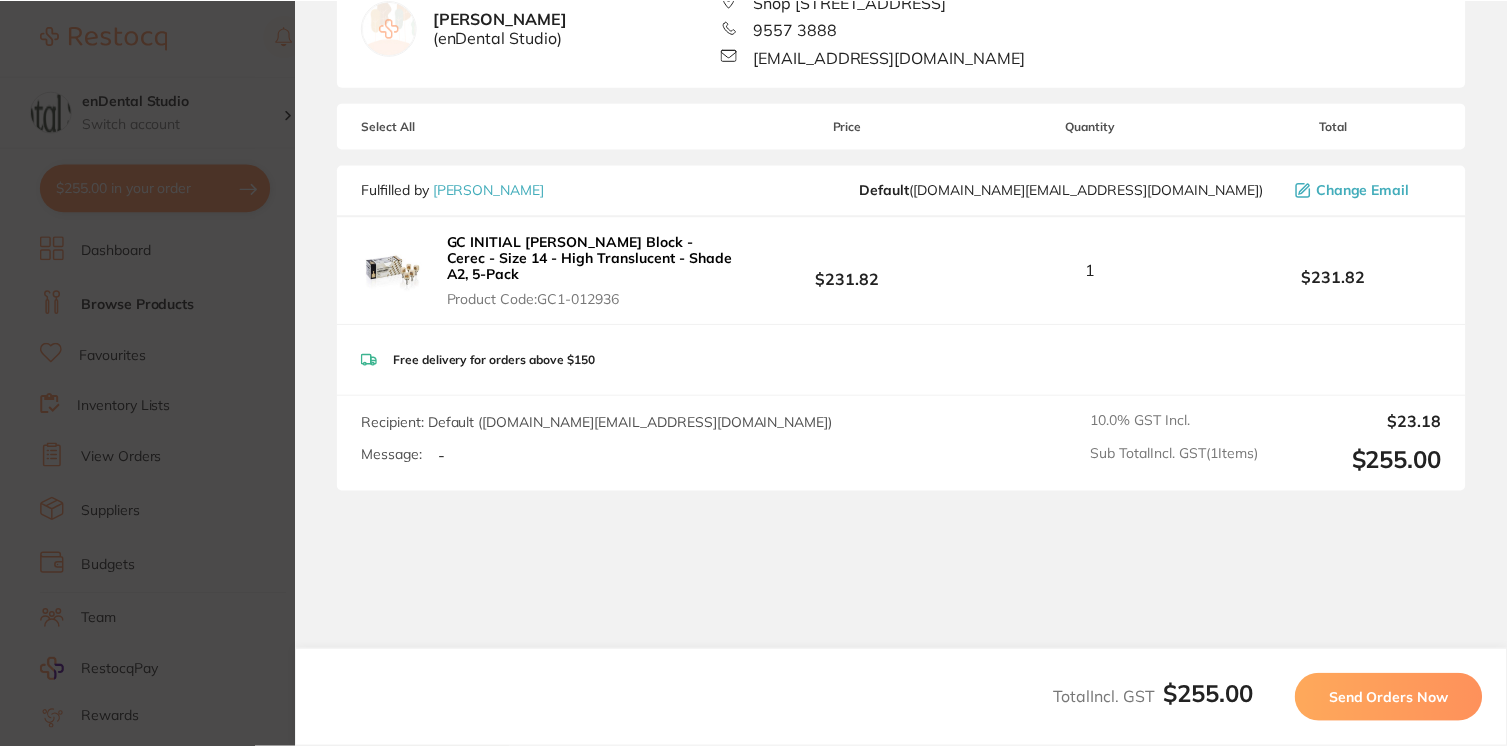 scroll, scrollTop: 3160, scrollLeft: 0, axis: vertical 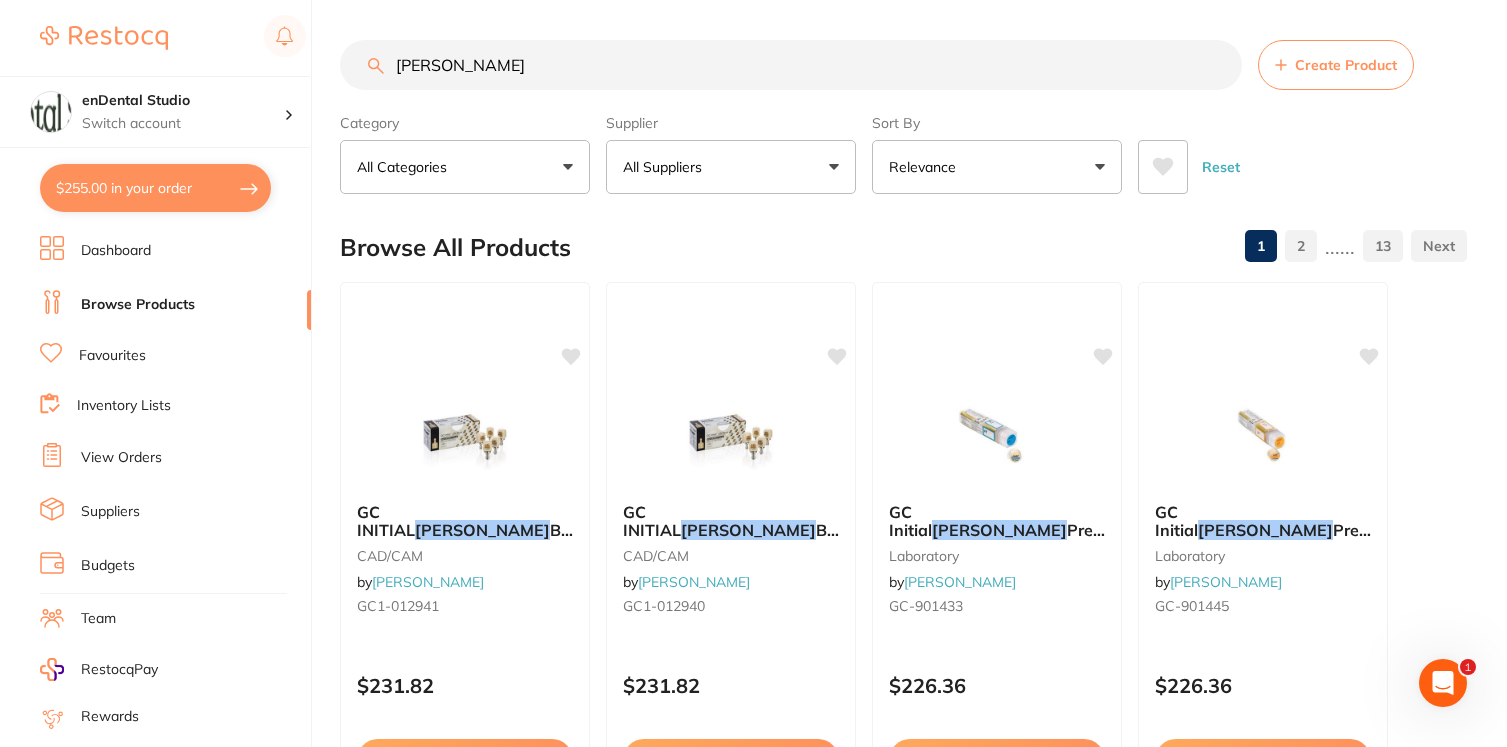 click on "[PERSON_NAME]" at bounding box center (791, 65) 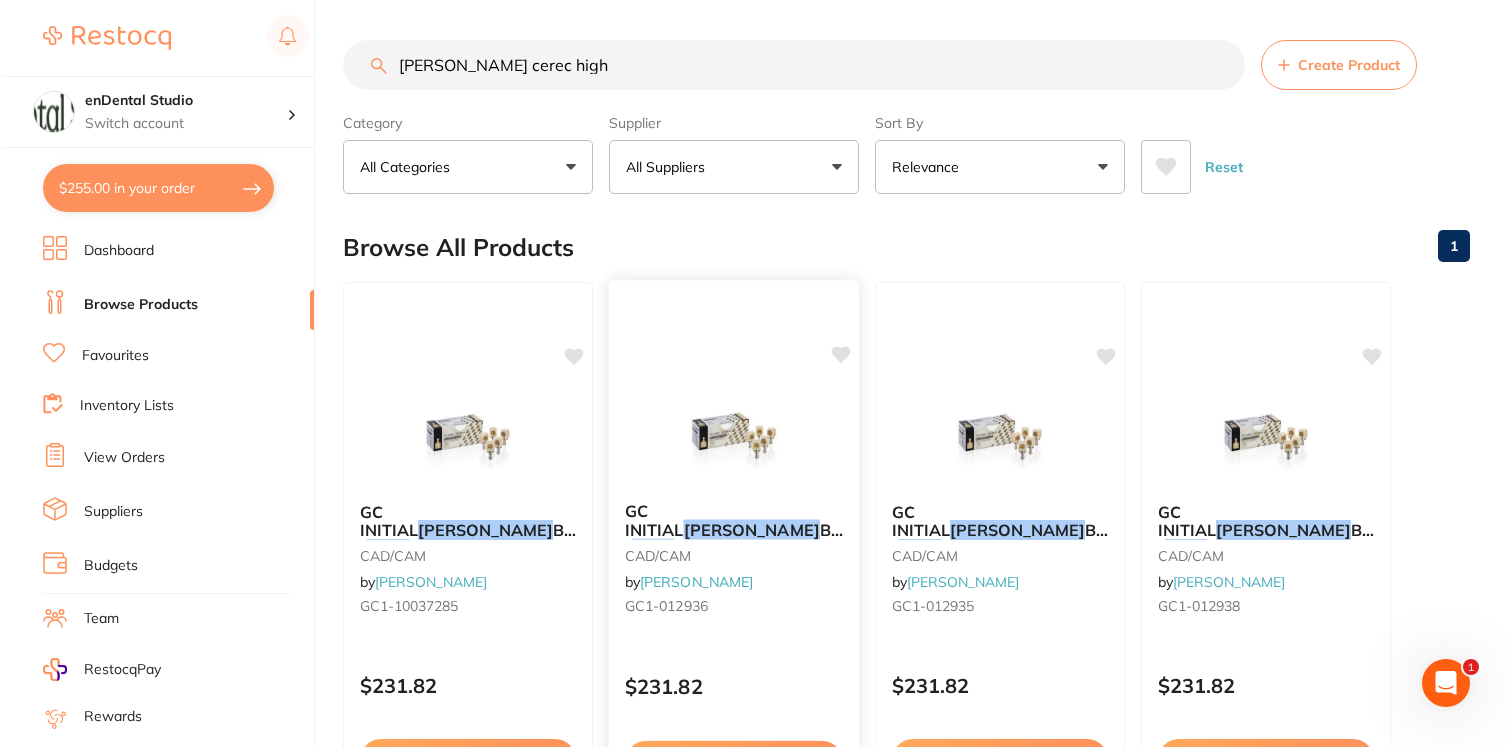 scroll, scrollTop: 0, scrollLeft: 0, axis: both 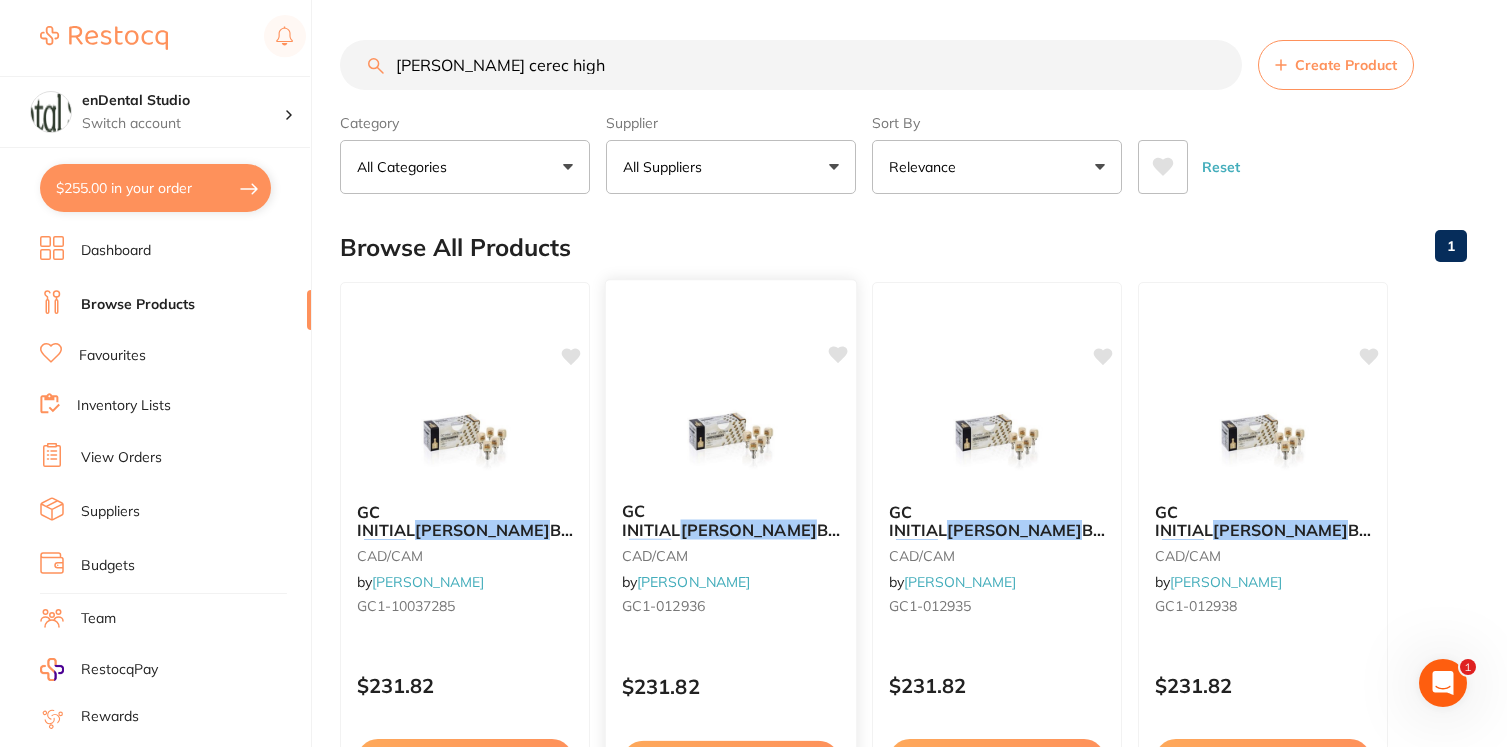 type on "[PERSON_NAME] cerec high" 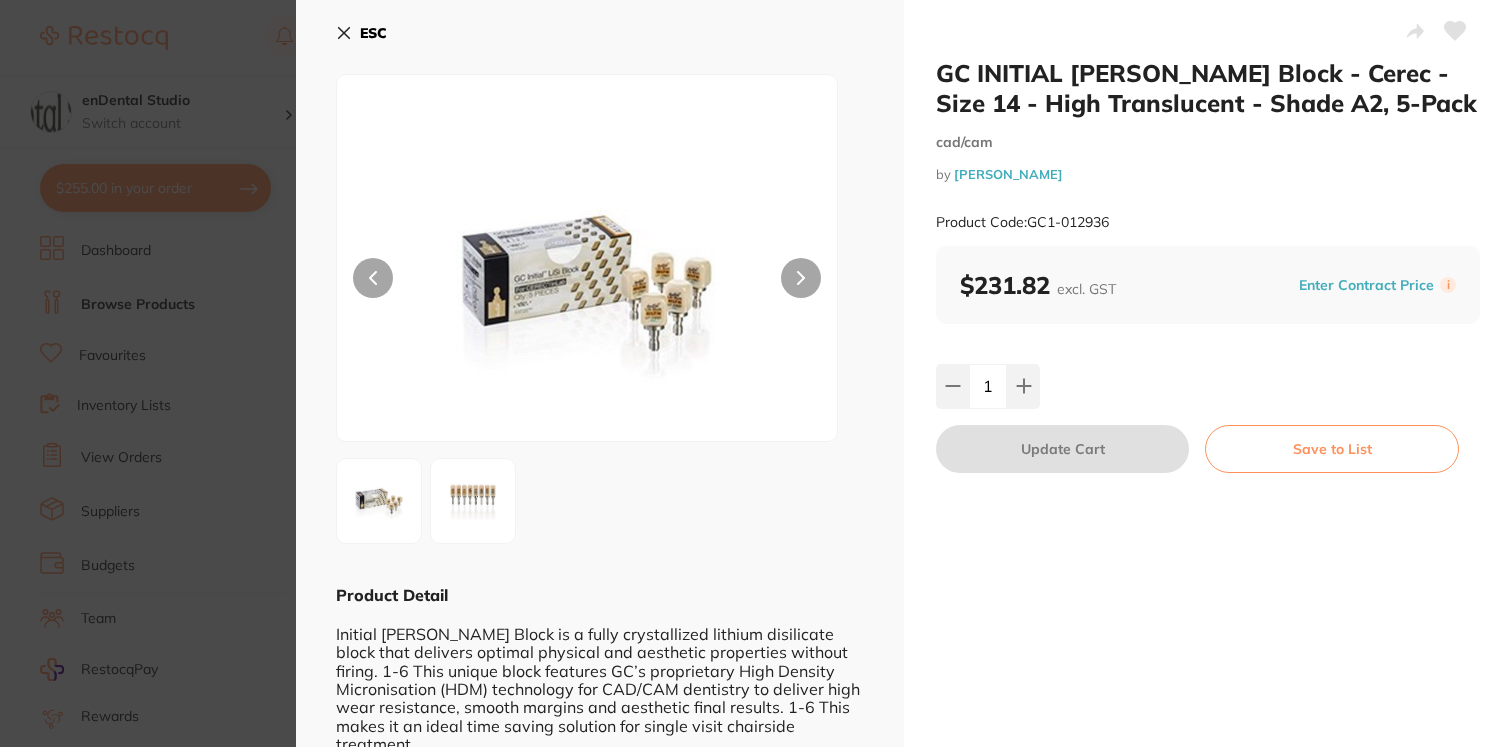 click on "GC INITIAL [PERSON_NAME] Block - Cerec - Size 14 - High Translucent - Shade A2, 5-Pack cad/cam by   [PERSON_NAME] Product Code:  GC1-012936 ESC         Product Detail
Initial [PERSON_NAME] Block is a fully crystallized lithium disilicate block that delivers optimal physical and aesthetic properties without firing. 1-6 This unique block features GC’s proprietary High Density Micronisation (HDM) technology for CAD/CAM dentistry to deliver high wear resistance, smooth margins and aesthetic final results. 1-6 This makes it an ideal time saving solution for single visit chairside treatment.
The unique ultrafine crystal makes it easy to grind and can be quickly milled in its fully crystallized stage. Initial [PERSON_NAME] Block’s, high gloss and natural opalescence can be obtained in few minutes by polishing only and restoration is then ready for luting.
[PERSON_NAME] S et al. (2019). Edge-Stability of the Novel Lithium Disilicate Glass-Ceramic Block for CAD/CAM. J Dent Res 98 (Spec Iss A): 0097,
cad/cam by   $231.82" at bounding box center [756, 373] 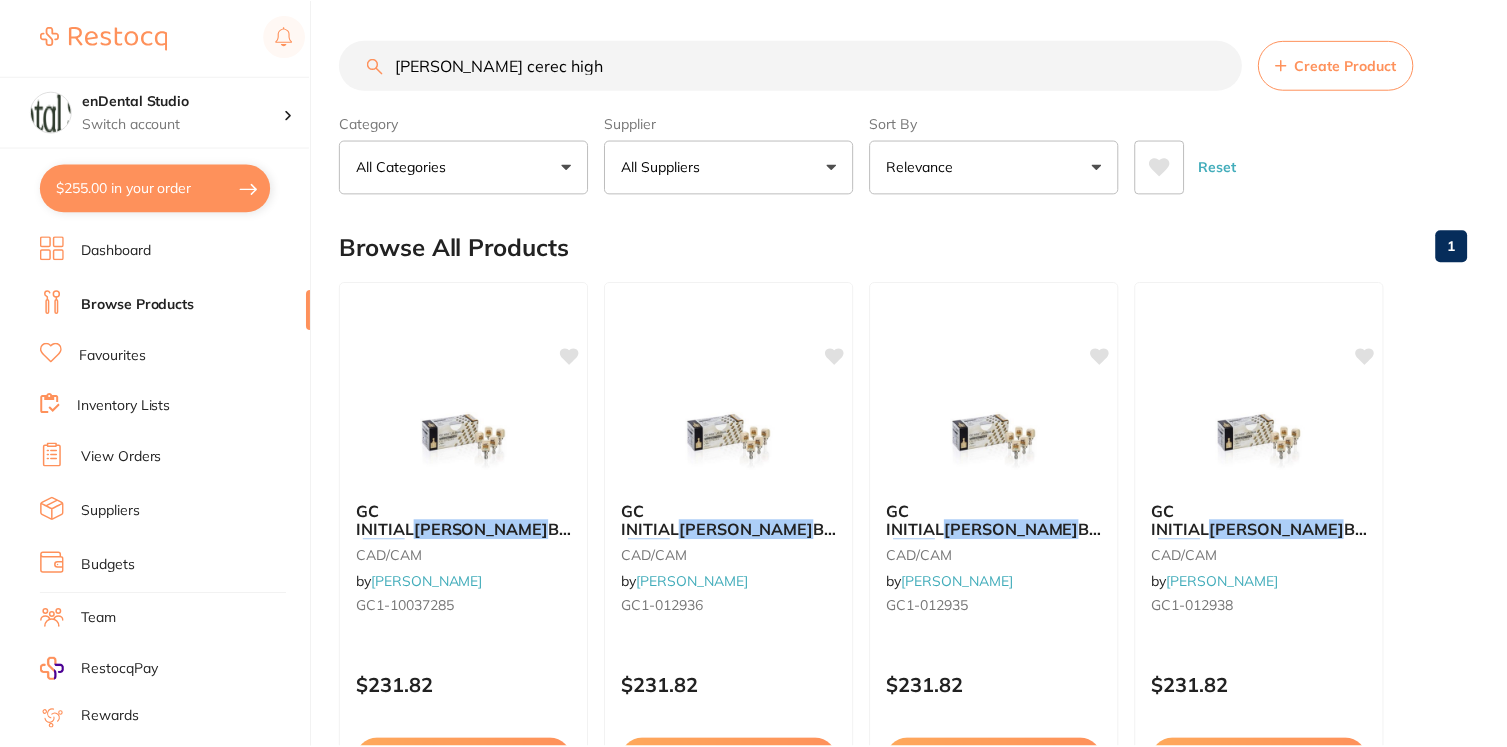 scroll, scrollTop: 20, scrollLeft: 0, axis: vertical 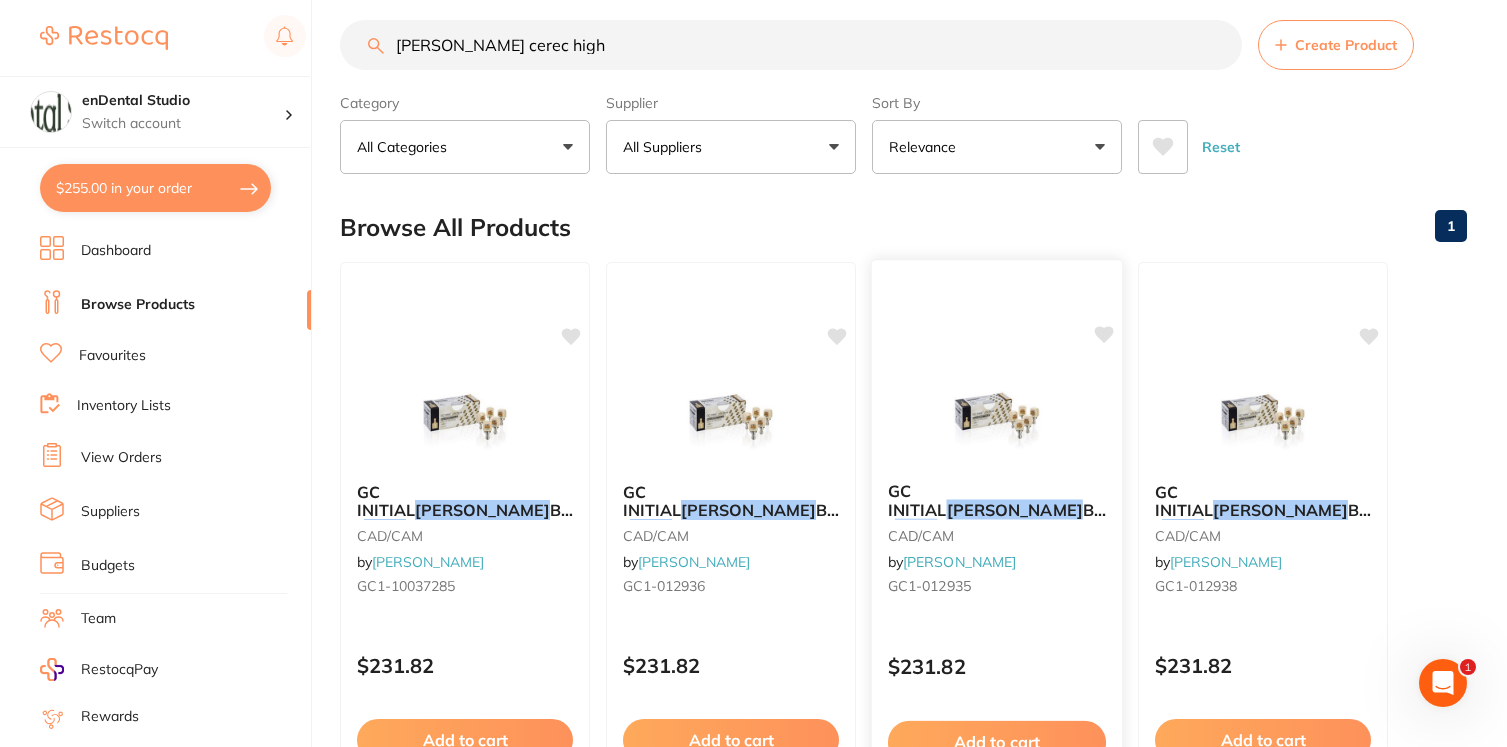 click on "- Size 14 -" at bounding box center (976, 528) 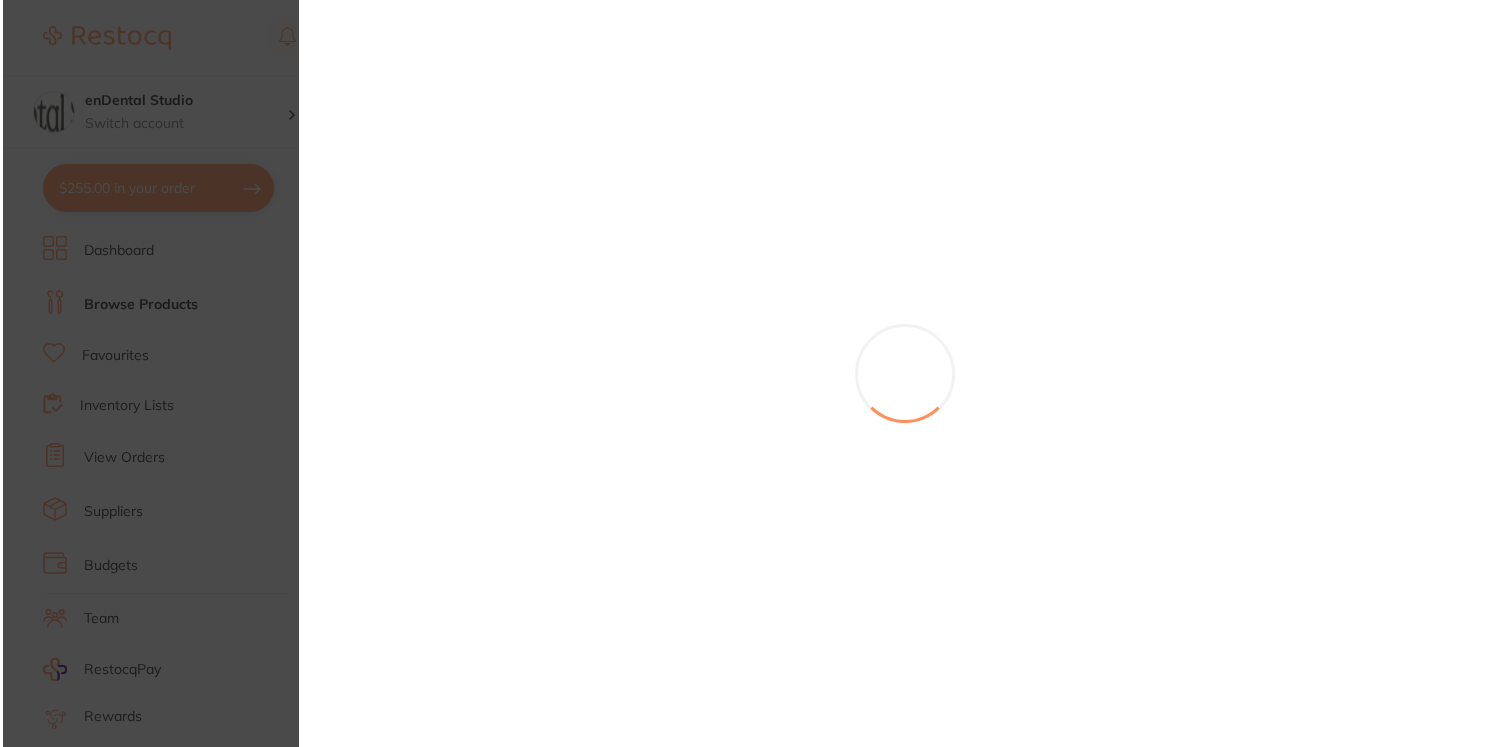 scroll, scrollTop: 0, scrollLeft: 0, axis: both 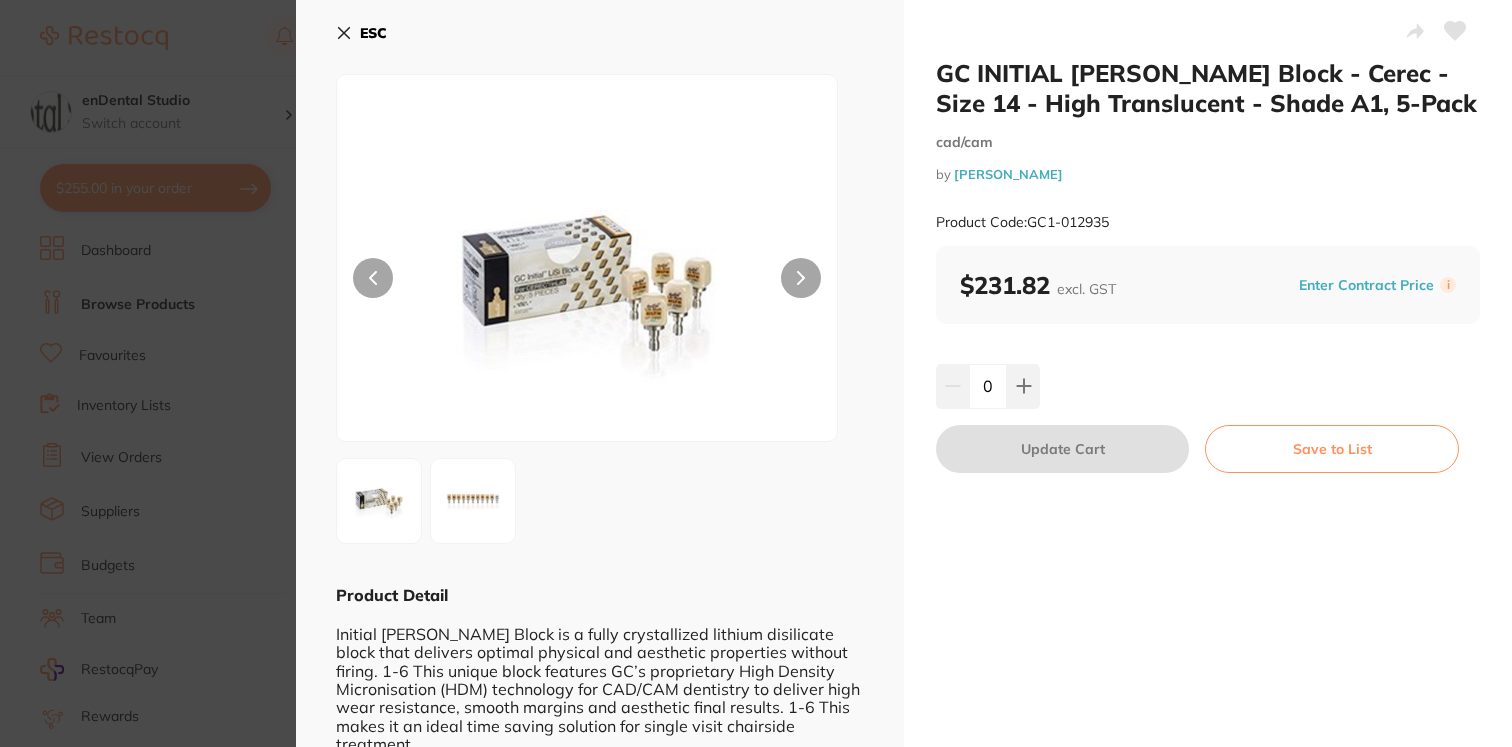 click on "GC INITIAL [PERSON_NAME] Block - Cerec - Size 14 - High Translucent - Shade A1, 5-Pack cad/cam by   [PERSON_NAME] Product Code:  GC1-012935 ESC         Product Detail
Initial [PERSON_NAME] Block is a fully crystallized lithium disilicate block that delivers optimal physical and aesthetic properties without firing. 1-6 This unique block features GC’s proprietary High Density Micronisation (HDM) technology for CAD/CAM dentistry to deliver high wear resistance, smooth margins and aesthetic final results. 1-6 This makes it an ideal time saving solution for single visit chairside treatment.
The unique ultrafine crystal makes it easy to grind and can be quickly milled in its fully crystallized stage. Initial [PERSON_NAME] Block’s, high gloss and natural opalescence can be obtained in few minutes by polishing only and restoration is then ready for luting.
[PERSON_NAME] S et al. (2019). Edge-Stability of the Novel Lithium Disilicate Glass-Ceramic Block for CAD/CAM. J Dent Res 98 (Spec Iss A): 0097,
cad/cam by   $231.82" at bounding box center [756, 373] 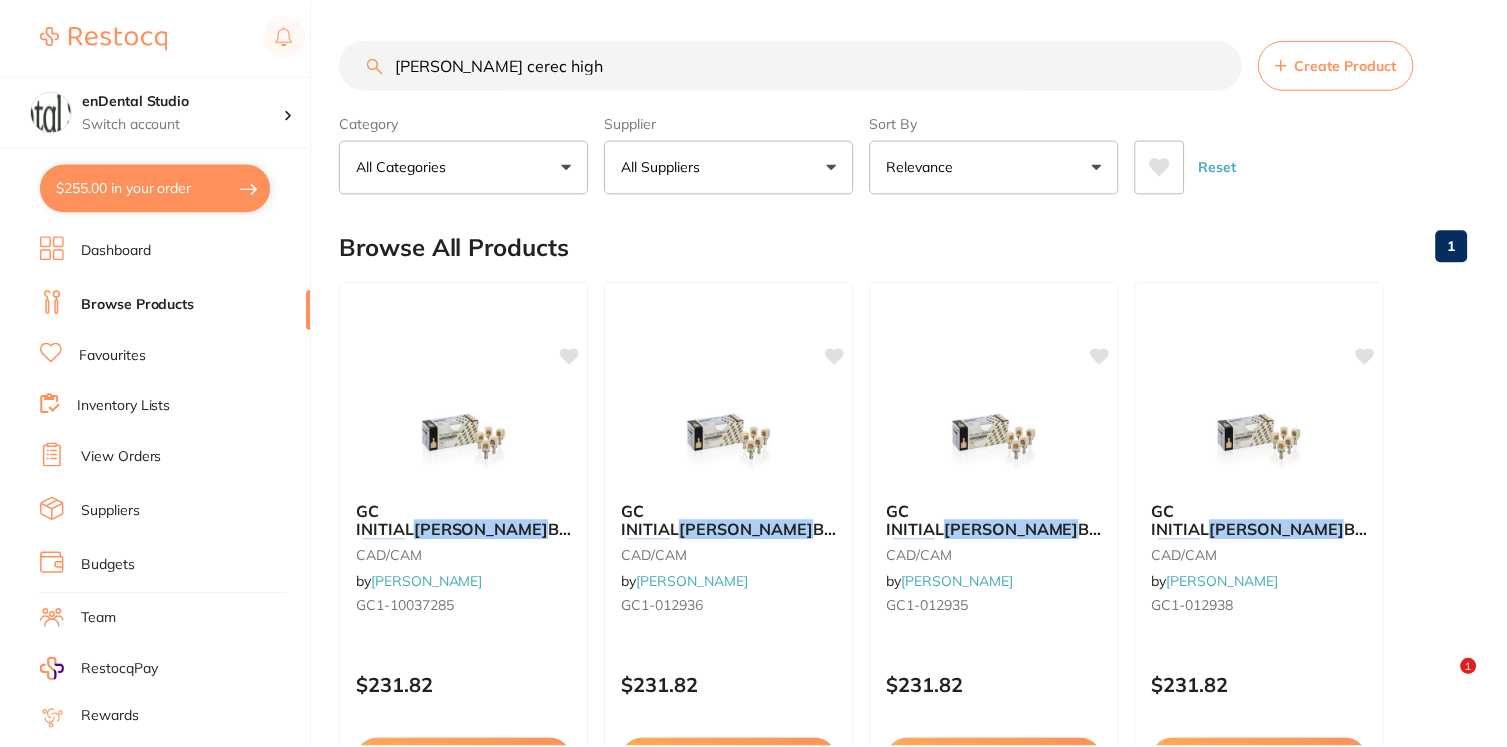 scroll, scrollTop: 20, scrollLeft: 0, axis: vertical 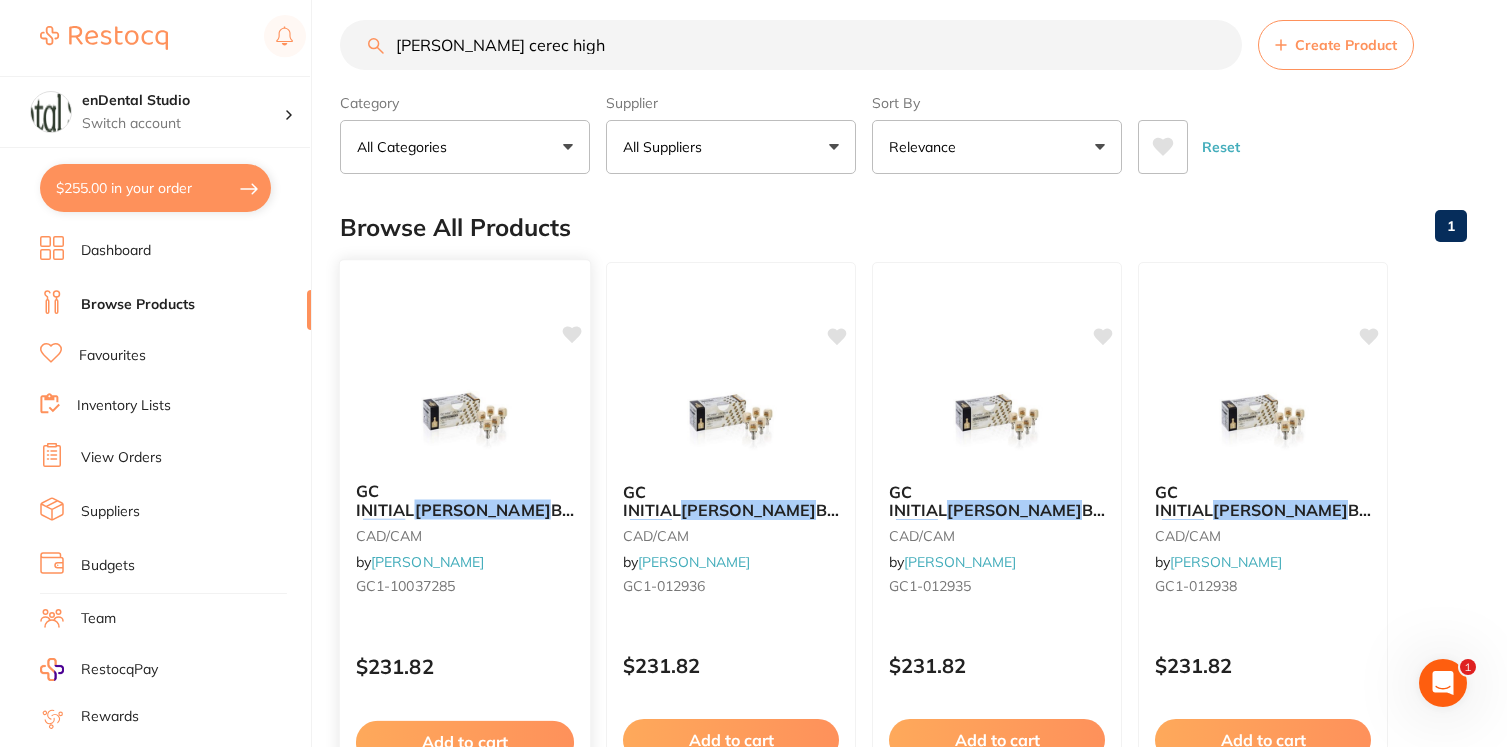 click on "- Size 14 -" at bounding box center (444, 528) 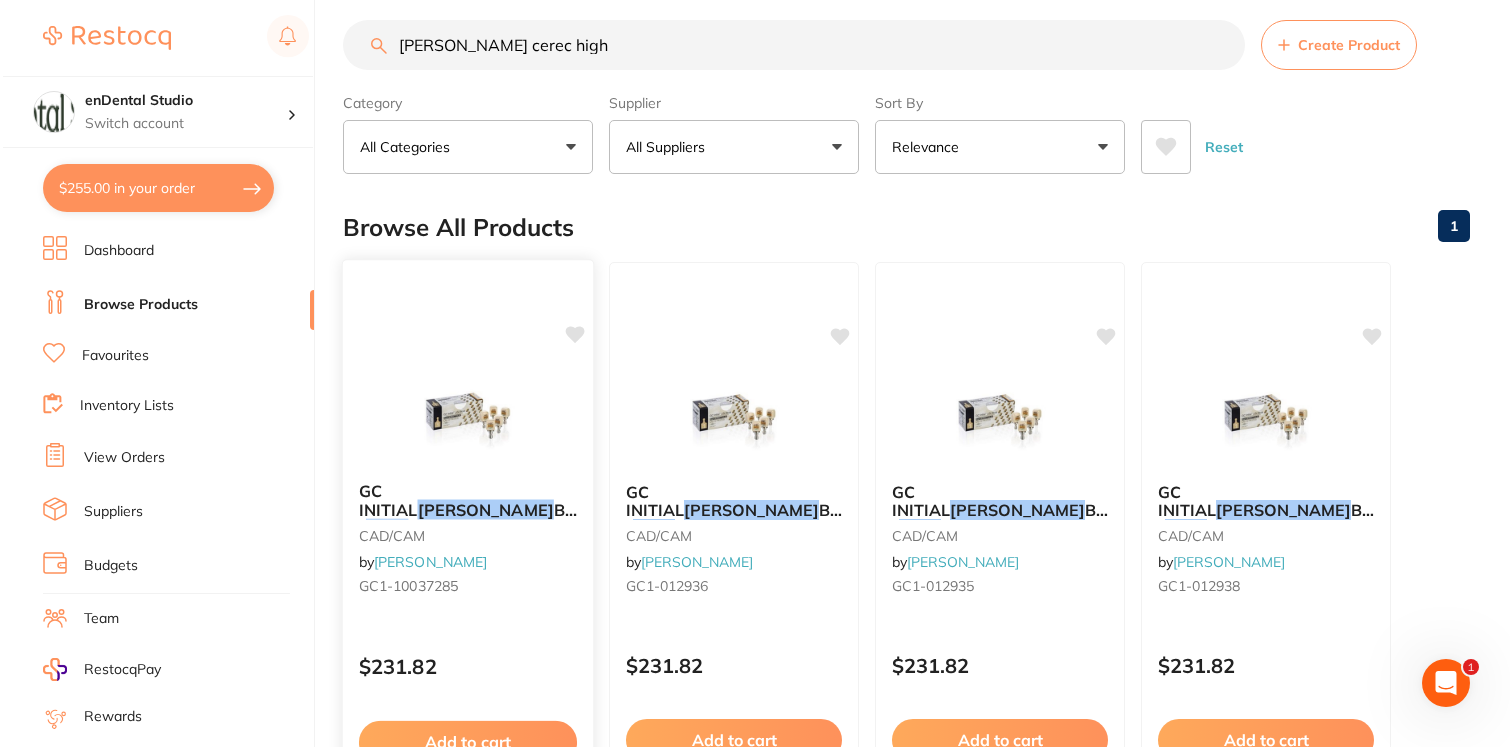 scroll, scrollTop: 0, scrollLeft: 0, axis: both 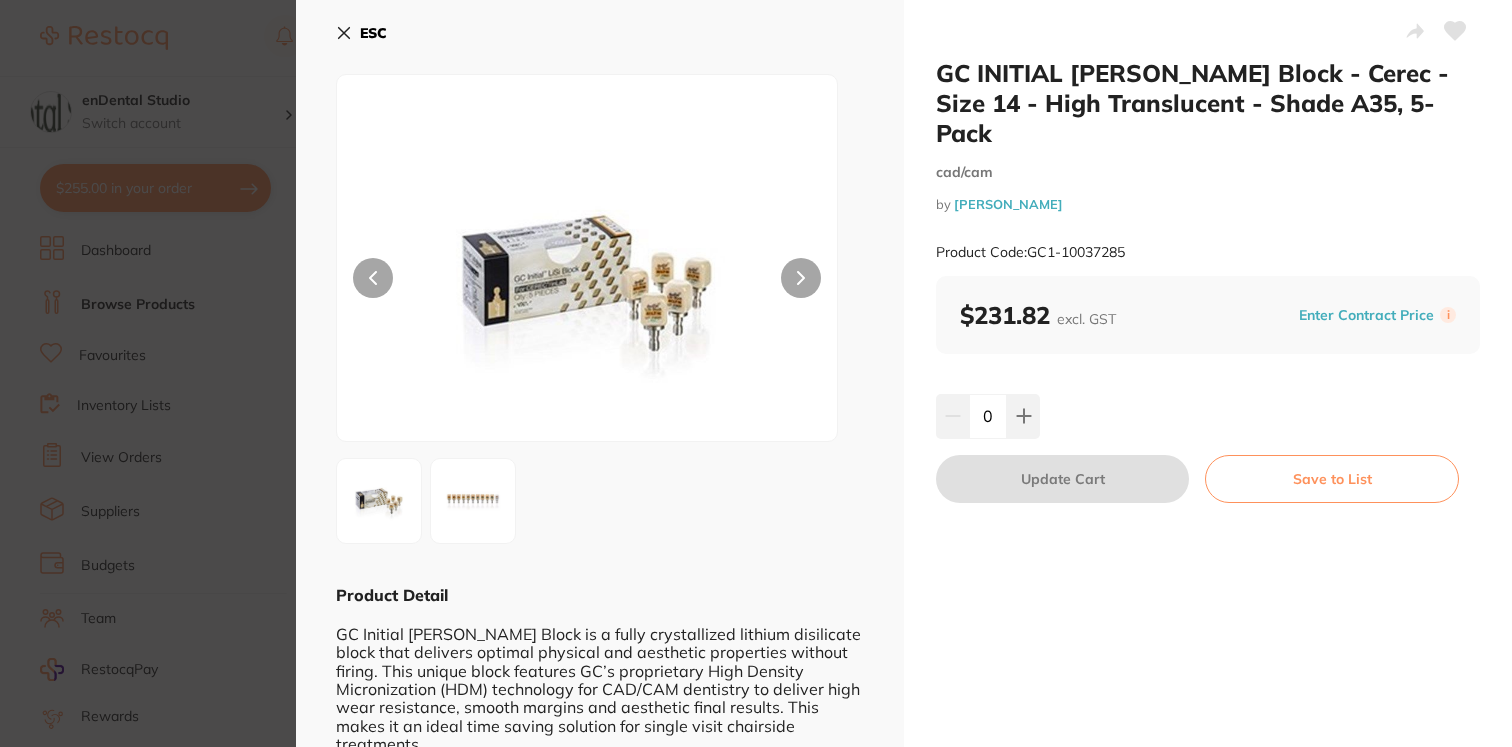 click on "GC INITIAL [PERSON_NAME] Block - Cerec - Size 14 - High Translucent - Shade A35, 5-Pack cad/cam by   [PERSON_NAME] Product Code:  GC1-10037285 ESC         Product Detail
GC Initial [PERSON_NAME] Block is a fully crystallized lithium disilicate block that delivers optimal physical and aesthetic properties without firing. This unique block features GC’s proprietary High Density Micronization (HDM) technology for CAD/CAM dentistry to deliver high wear resistance, smooth margins and aesthetic final results. This makes it an ideal time saving solution for single visit chairside treatments.
The unique ultrafine crystal makes it easy to grind and can be quickly milled in its fully crystallized stage. Thanks to GC Initial [PERSON_NAME] Block’s exceptional properties, high gloss and natural opalescence can be obtained in few minutes by polishing only and restoration is then ready for luting. * Optimized acid and wear resistance help to preserve the aesthetics of your restorations over time.
cad/cam by   Product Code:" at bounding box center (756, 373) 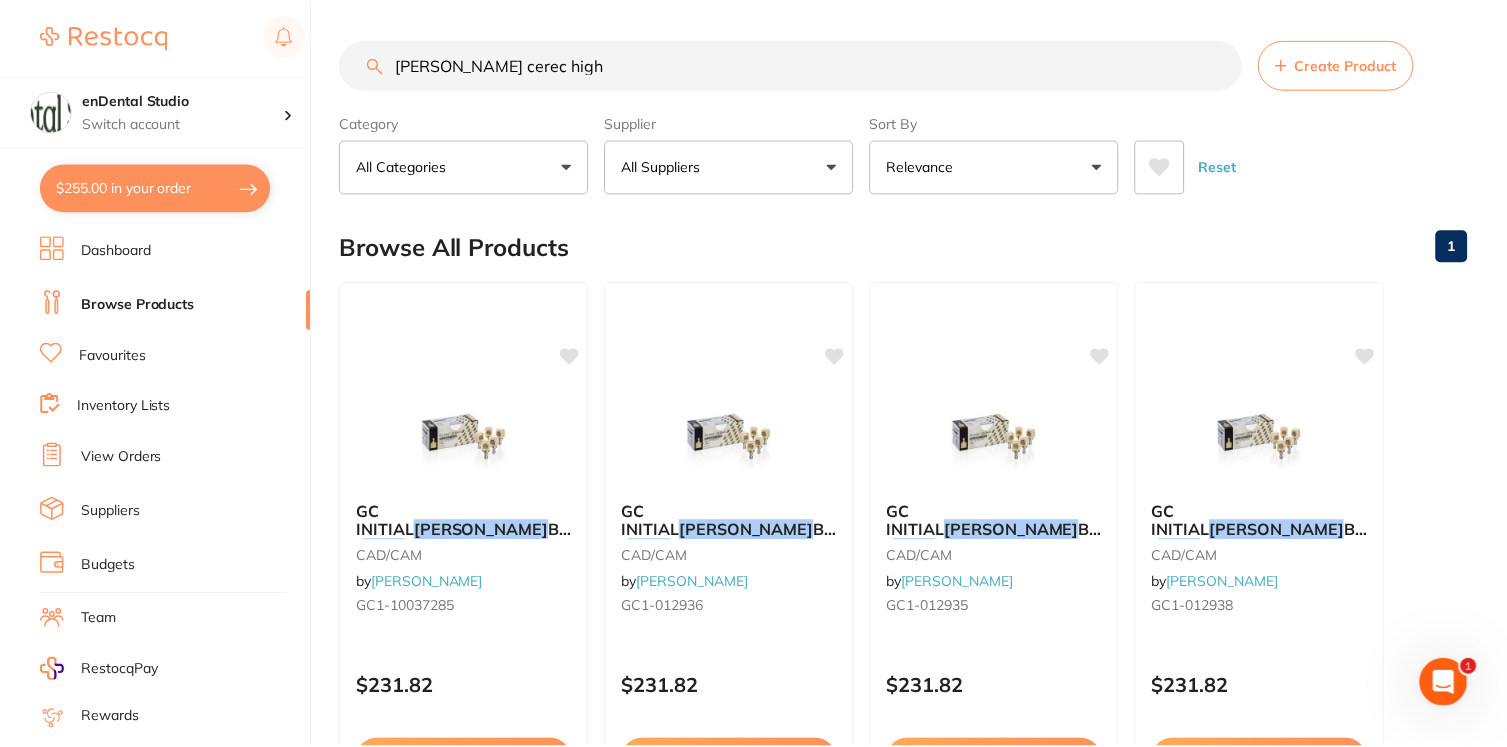 scroll, scrollTop: 20, scrollLeft: 0, axis: vertical 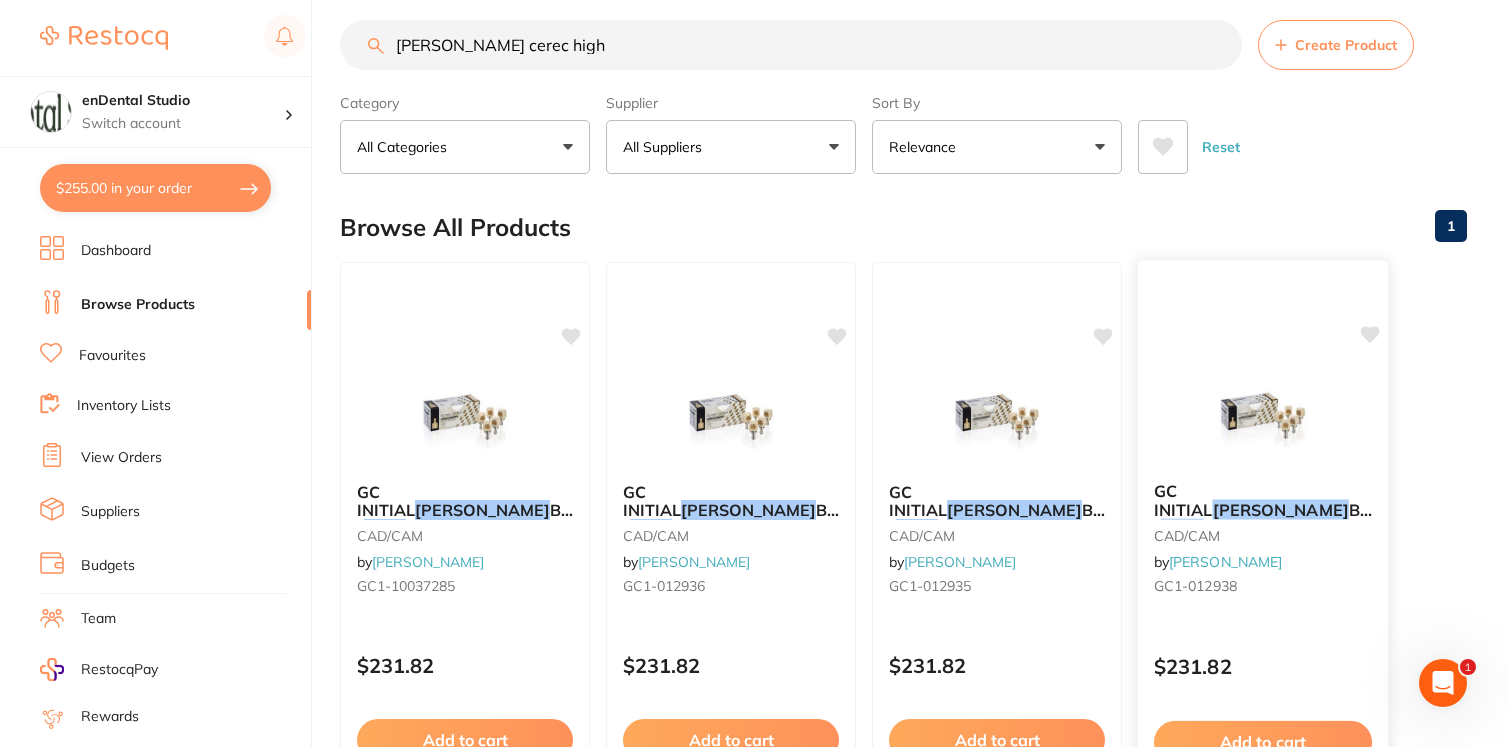 click on "- Size 14 -" at bounding box center (1242, 528) 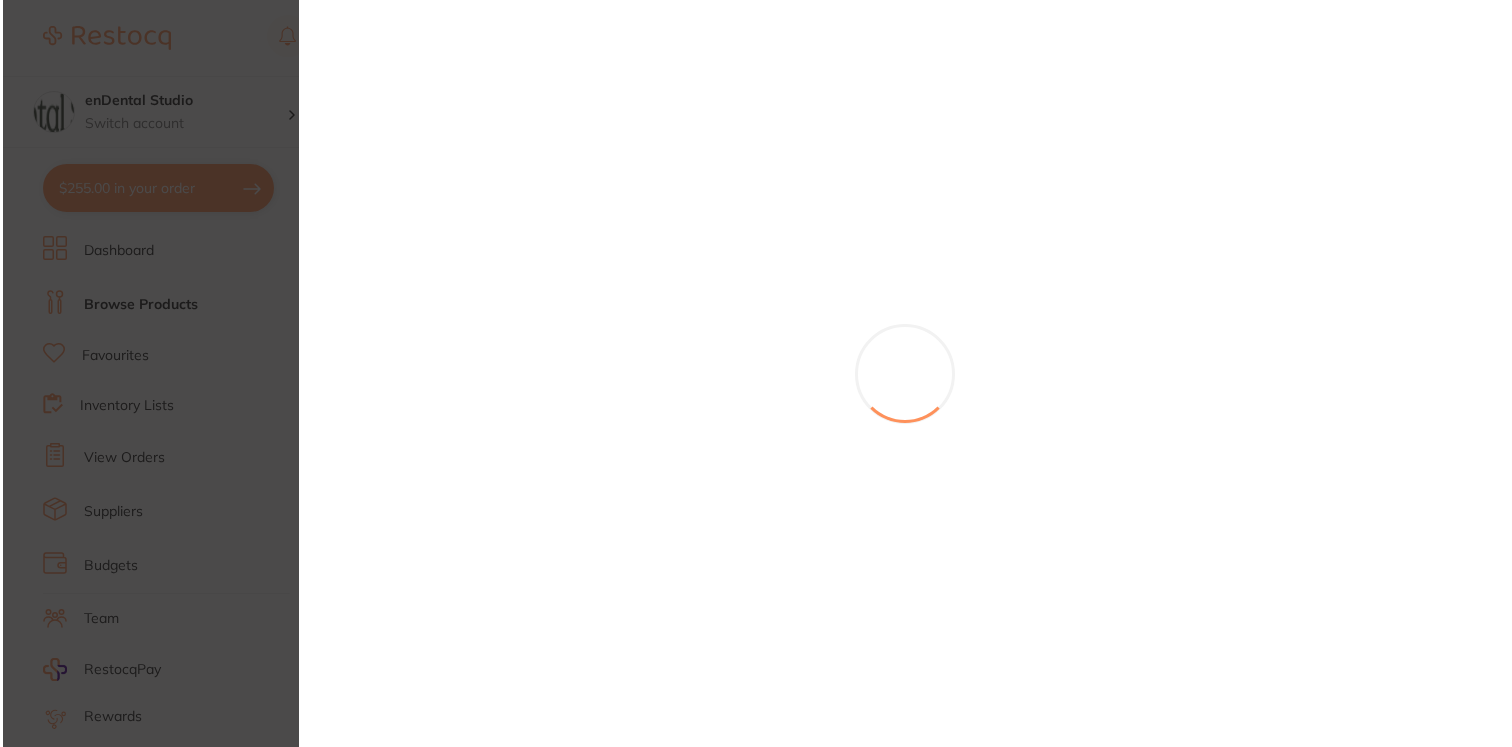 scroll, scrollTop: 0, scrollLeft: 0, axis: both 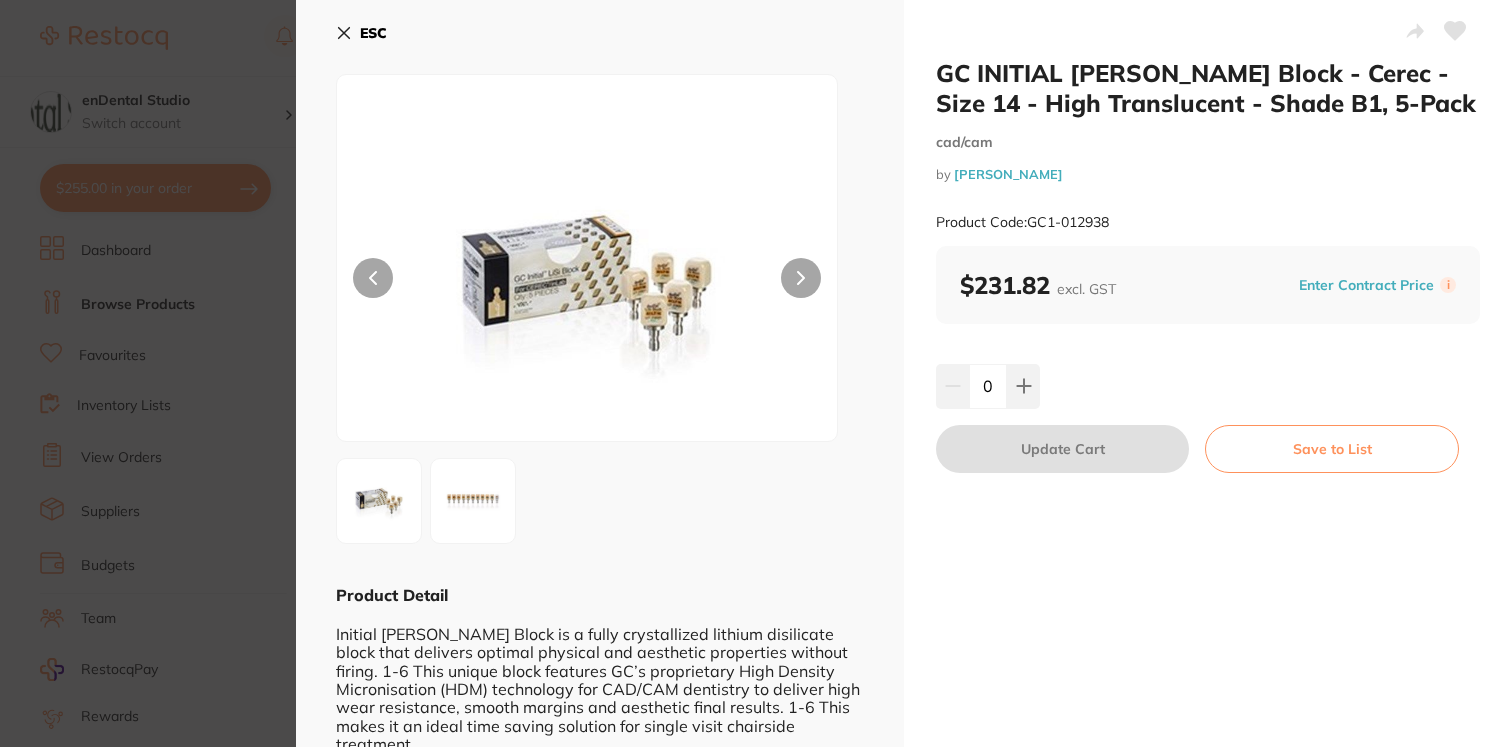 click on "GC INITIAL [PERSON_NAME] Block - Cerec - Size 14 - High Translucent - Shade B1, 5-Pack cad/cam by   [PERSON_NAME] Product Code:  GC1-012938 ESC         Product Detail
Initial [PERSON_NAME] Block is a fully crystallized lithium disilicate block that delivers optimal physical and aesthetic properties without firing. 1-6 This unique block features GC’s proprietary High Density Micronisation (HDM) technology for CAD/CAM dentistry to deliver high wear resistance, smooth margins and aesthetic final results. 1-6 This makes it an ideal time saving solution for single visit chairside treatment.
The unique ultrafine crystal makes it easy to grind and can be quickly milled in its fully crystallized stage. Initial [PERSON_NAME] Block’s, high gloss and natural opalescence can be obtained in few minutes by polishing only and restoration is then ready for luting.
[PERSON_NAME] S et al. (2019). Edge-Stability of the Novel Lithium Disilicate Glass-Ceramic Block for CAD/CAM. J Dent Res 98 (Spec Iss A): 0097,
cad/cam by   $231.82" at bounding box center (756, 373) 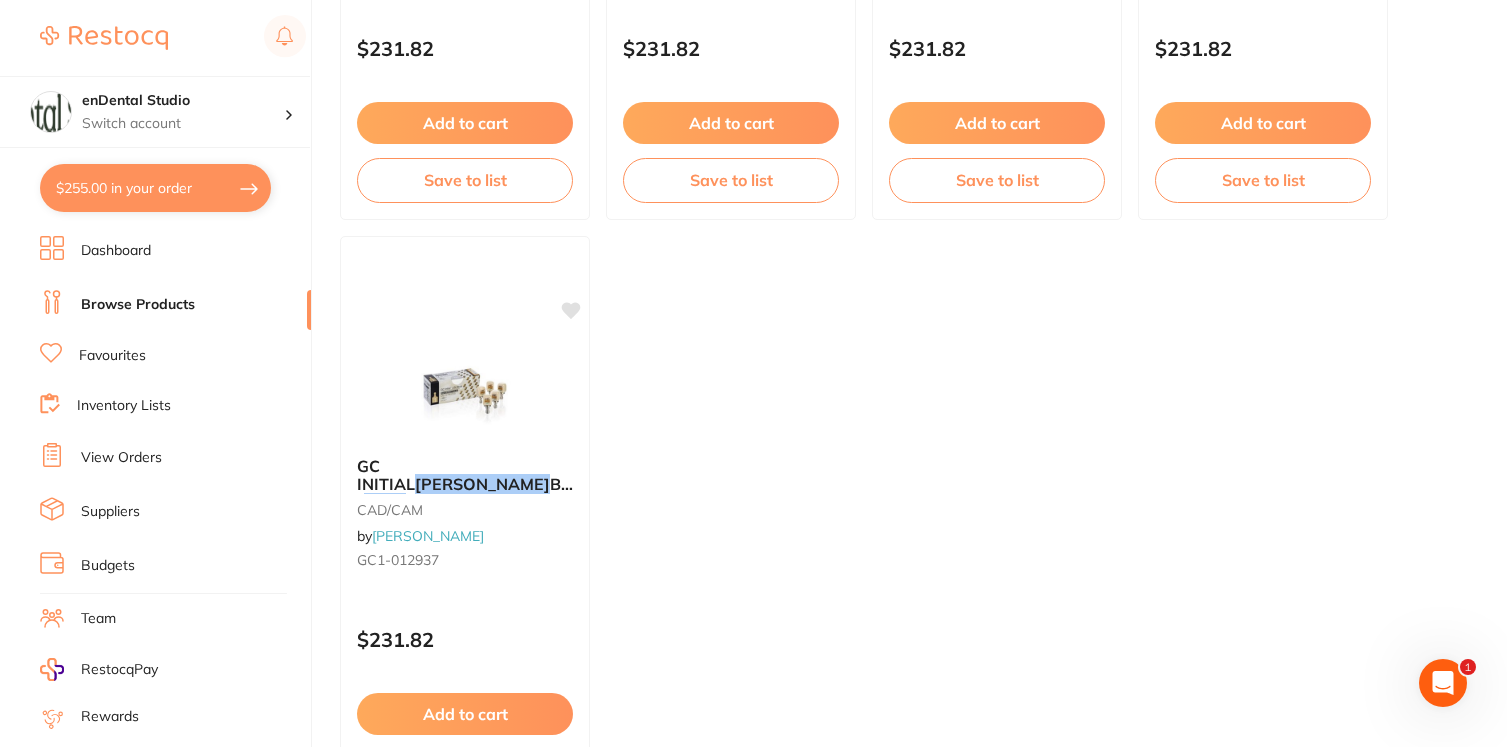 scroll, scrollTop: 600, scrollLeft: 0, axis: vertical 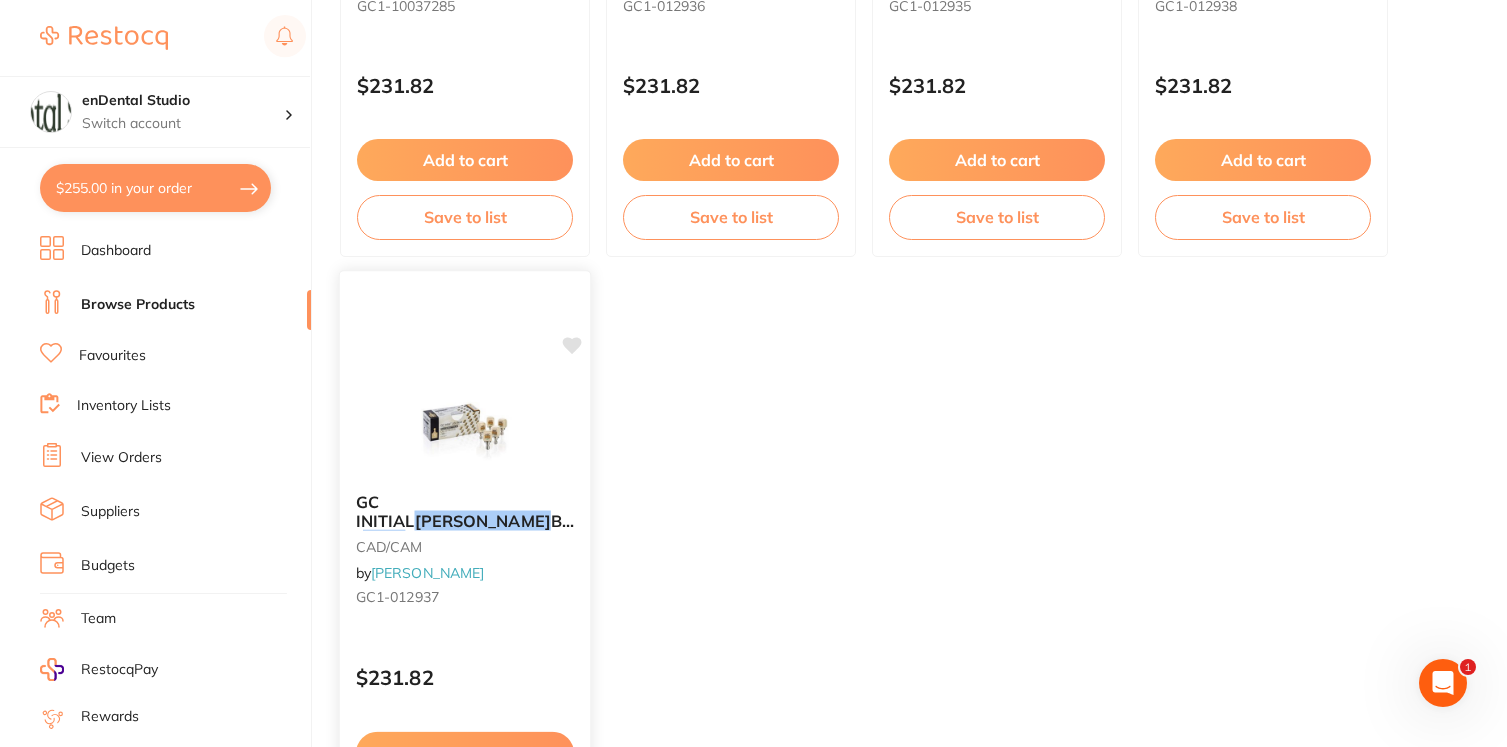 click on "GC INITIAL" at bounding box center (385, 511) 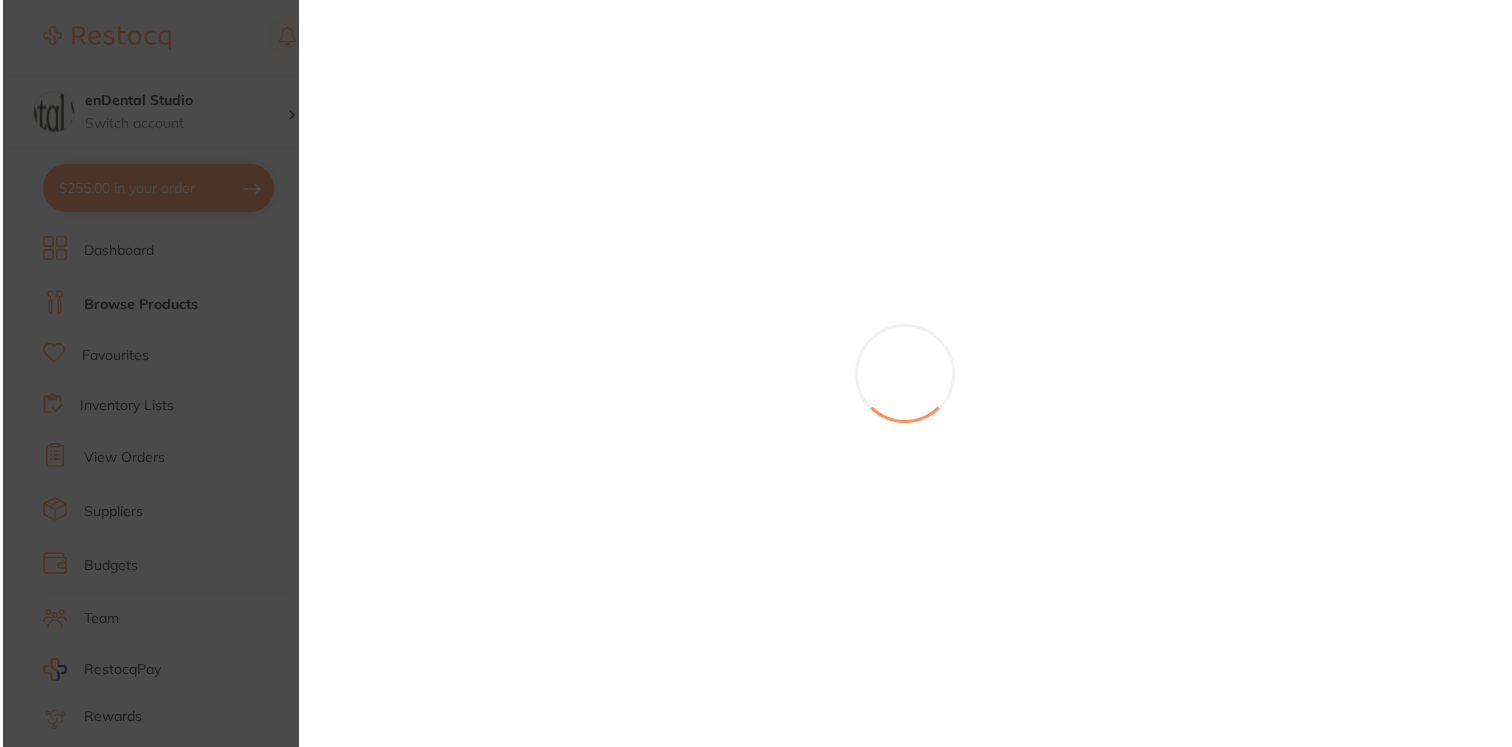 scroll, scrollTop: 0, scrollLeft: 0, axis: both 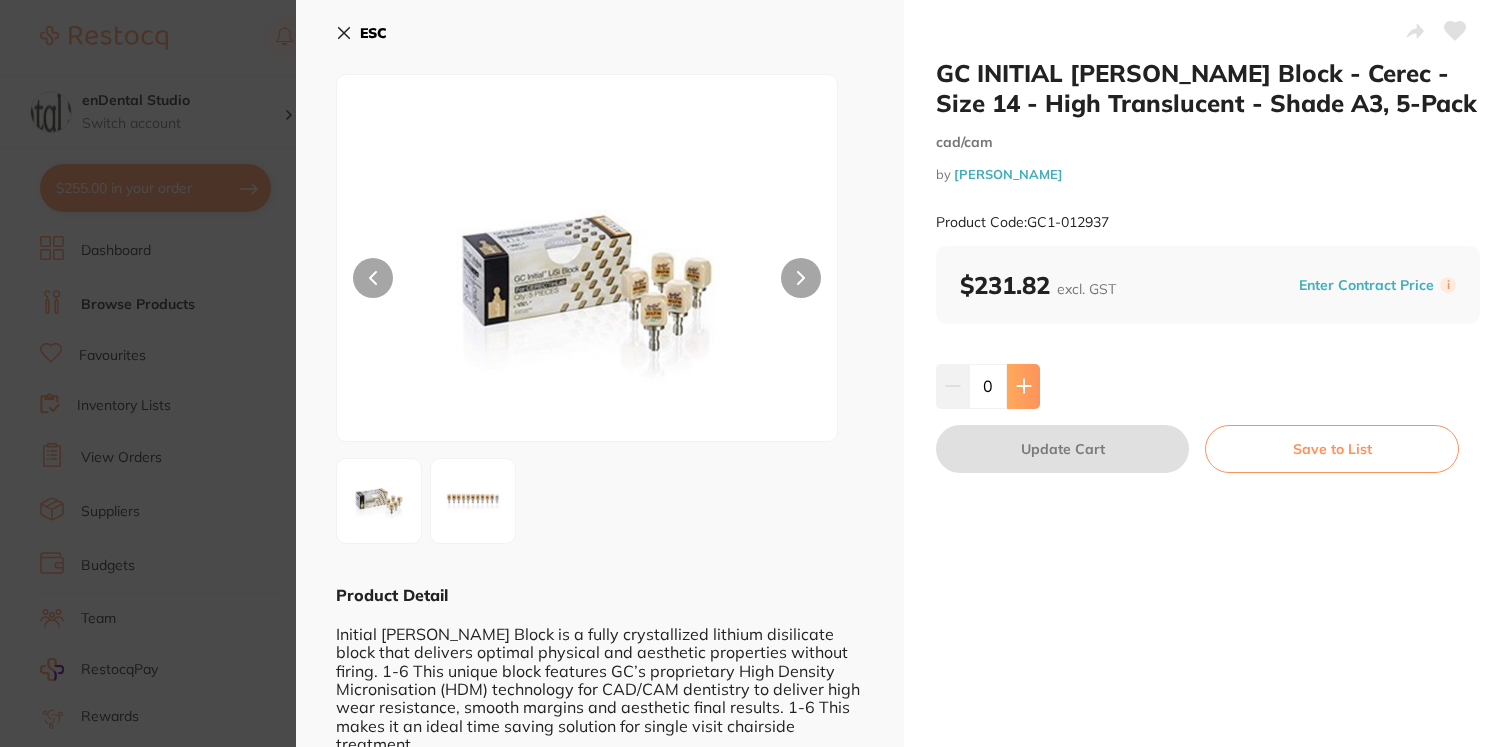 click 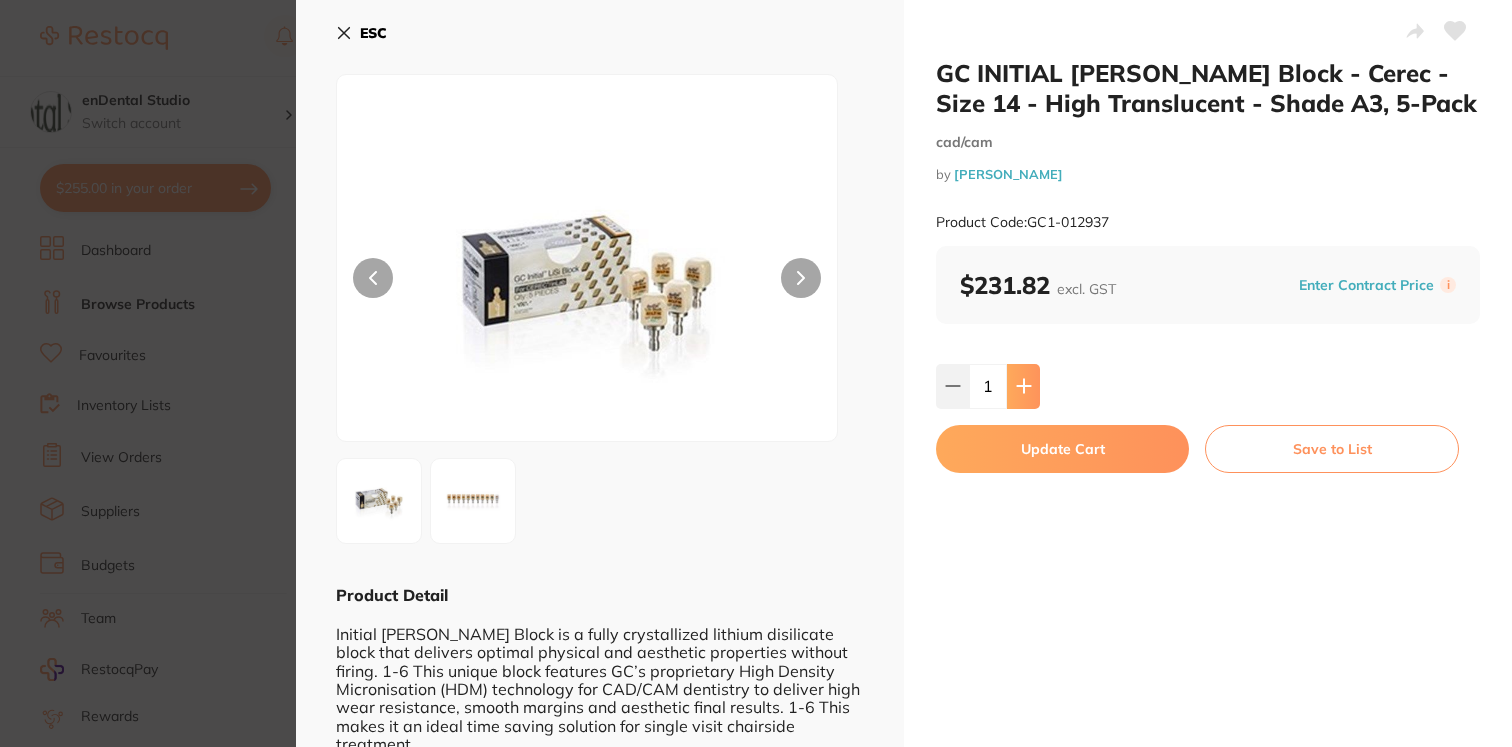 scroll, scrollTop: 0, scrollLeft: 0, axis: both 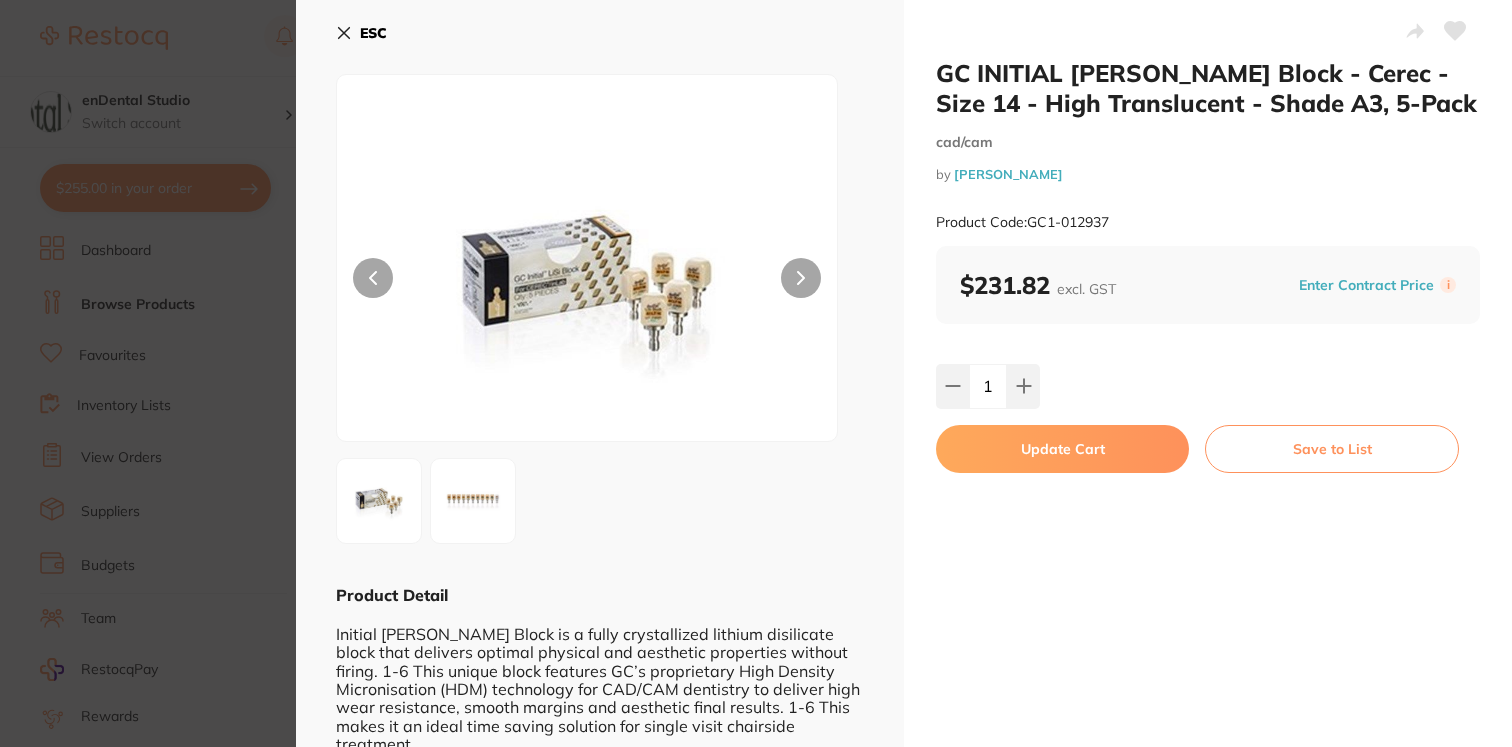 click on "Update Cart" at bounding box center [1062, 449] 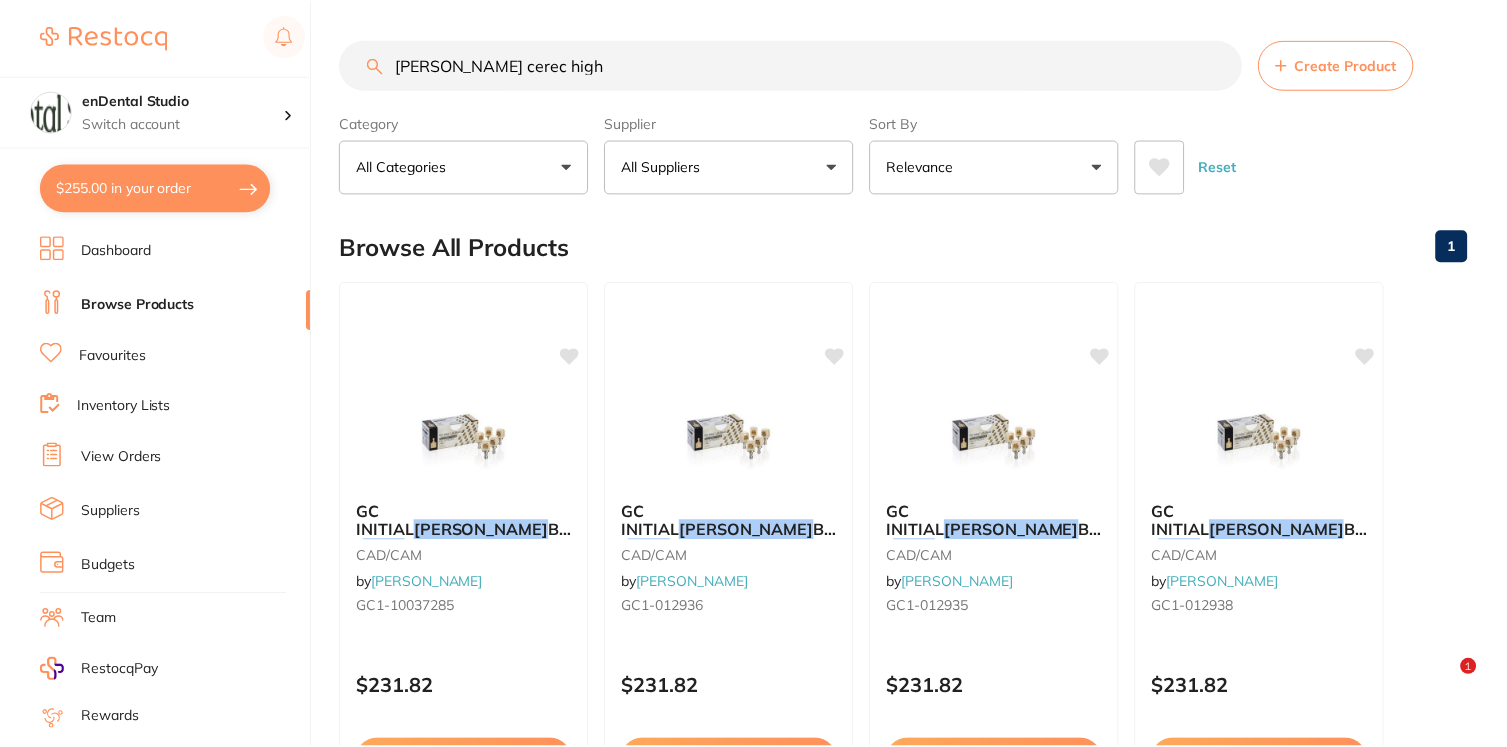 scroll, scrollTop: 600, scrollLeft: 0, axis: vertical 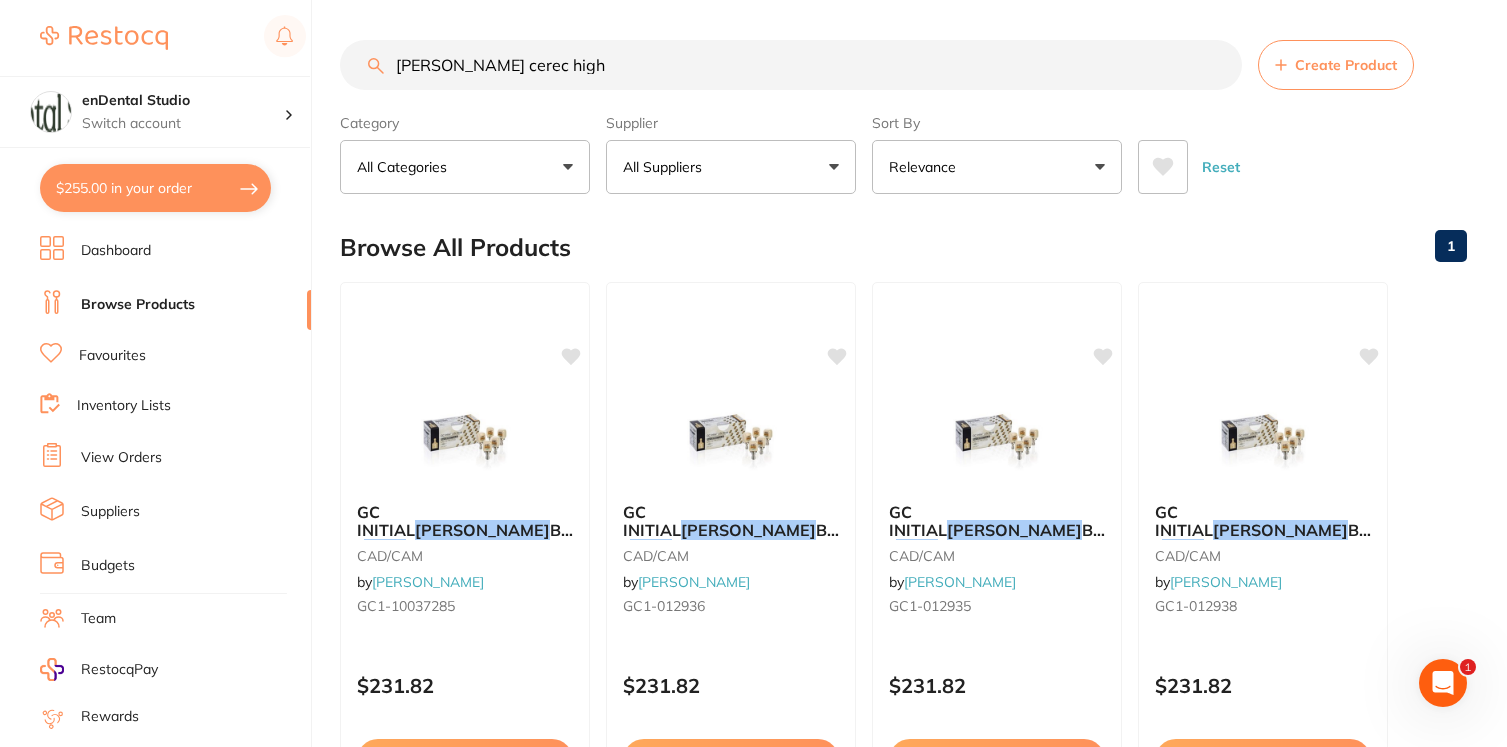 click on "$255.00   in your order" at bounding box center (155, 188) 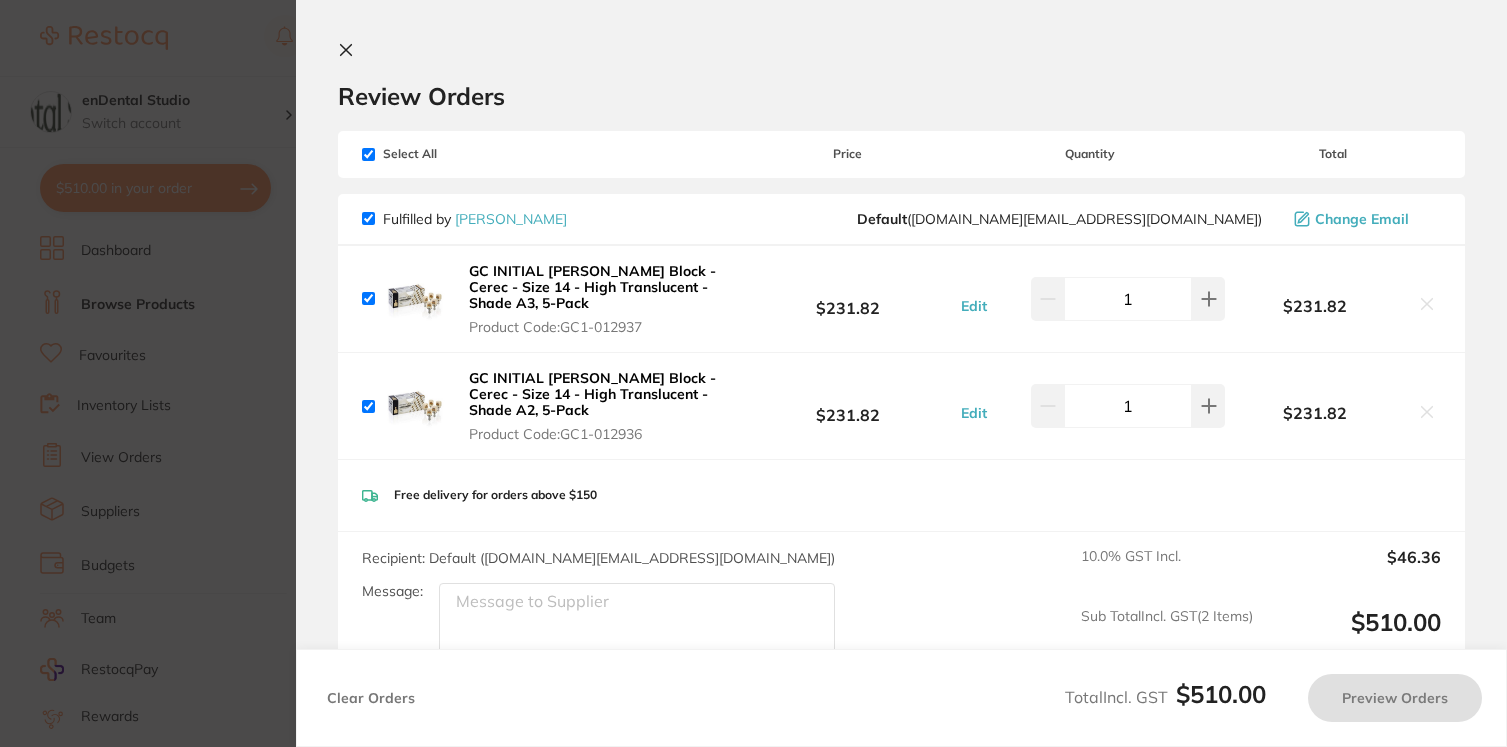 checkbox on "true" 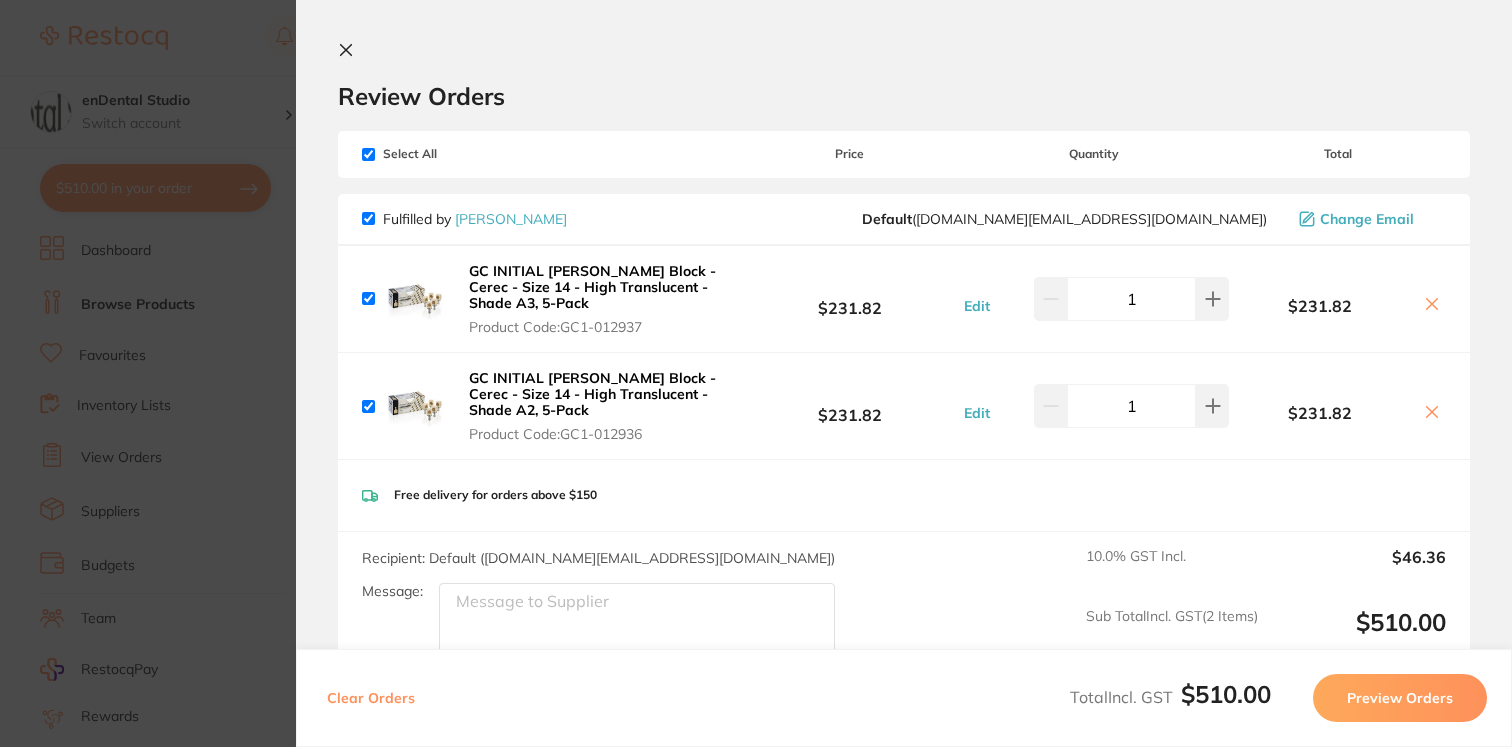 click on "Preview Orders" at bounding box center (1400, 698) 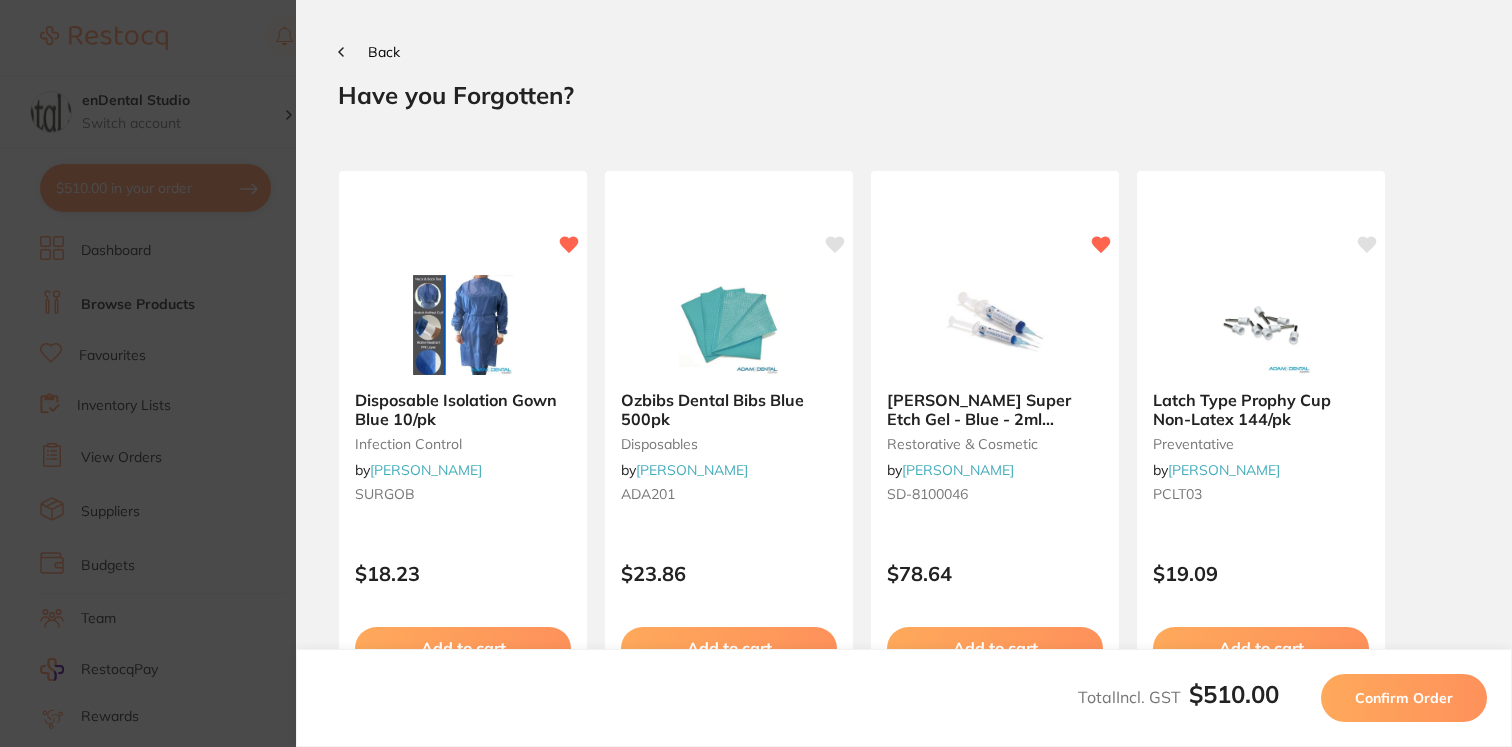 click on "Confirm Order" at bounding box center (1404, 698) 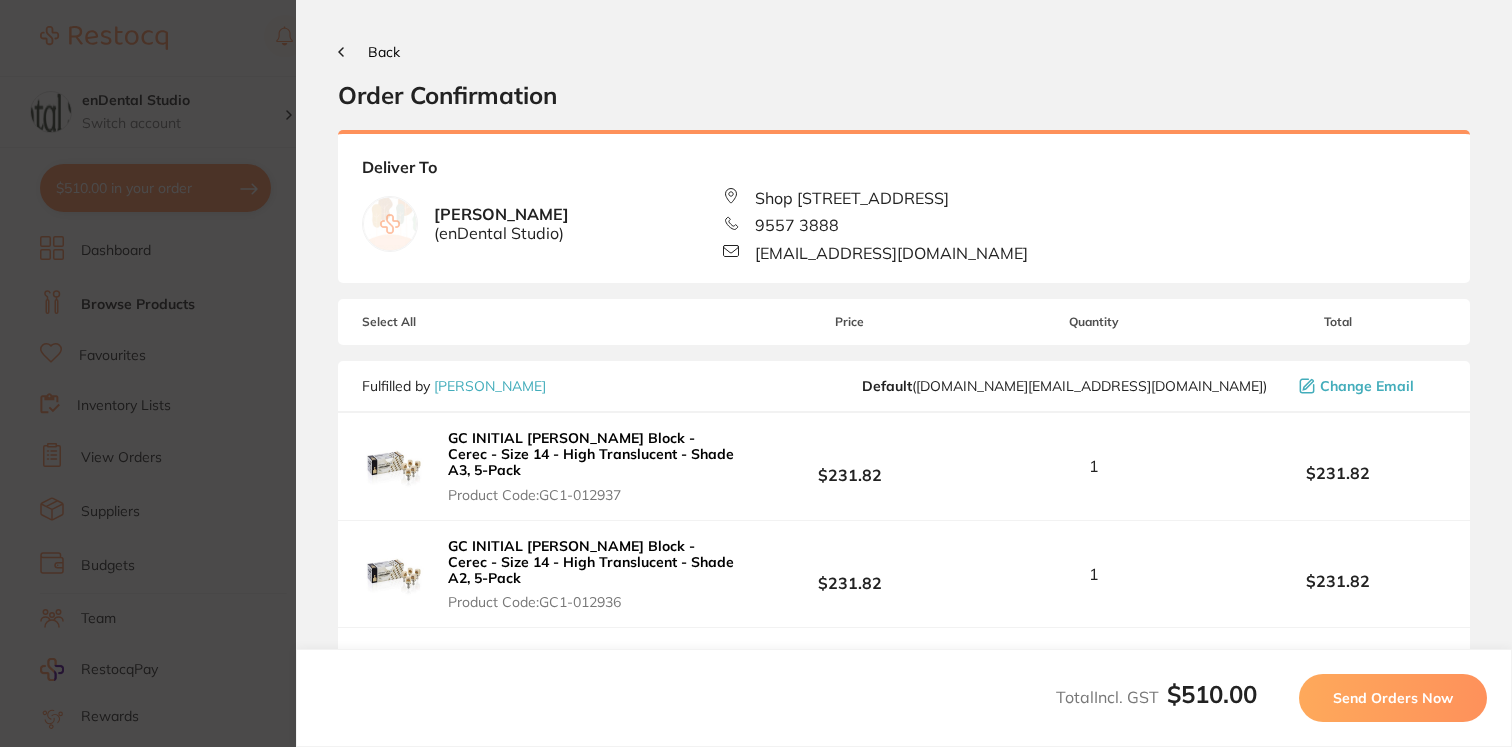 scroll, scrollTop: 0, scrollLeft: 0, axis: both 